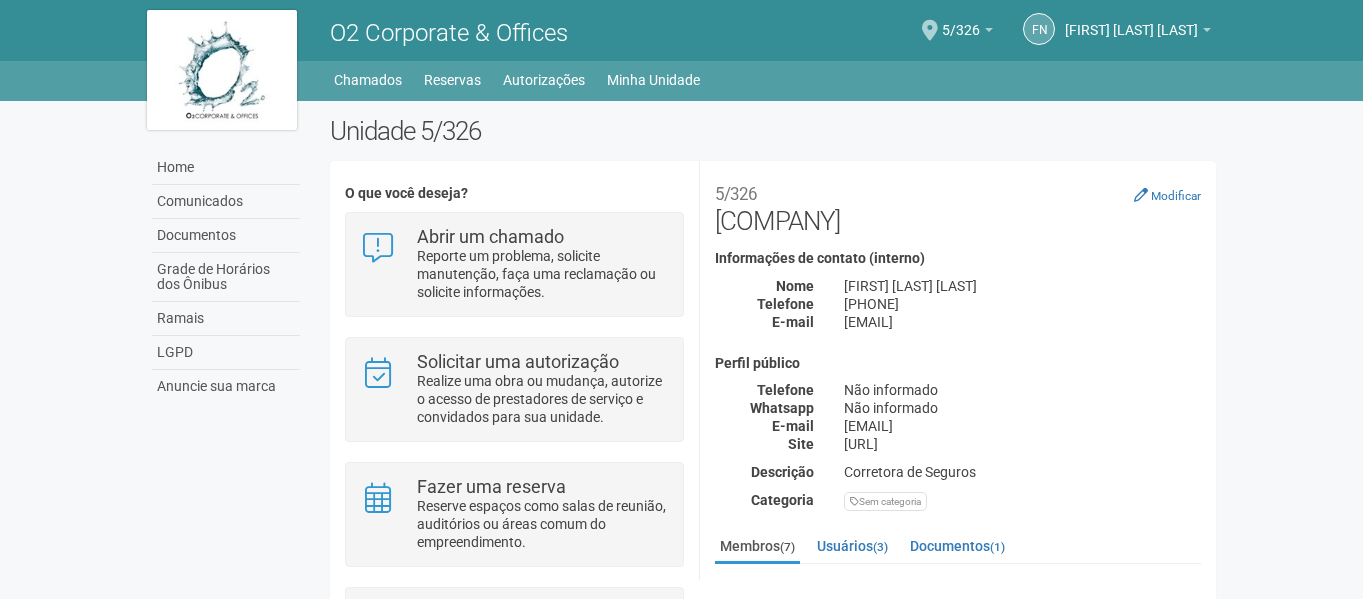 scroll, scrollTop: 0, scrollLeft: 0, axis: both 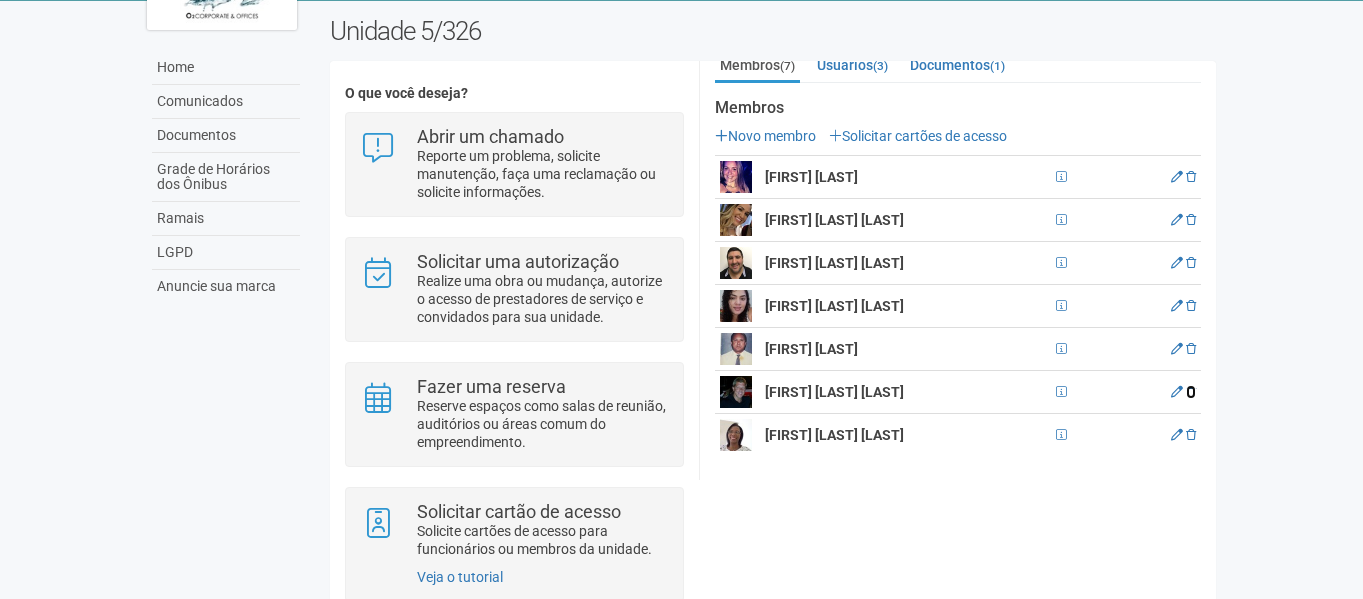 click at bounding box center [1191, 392] 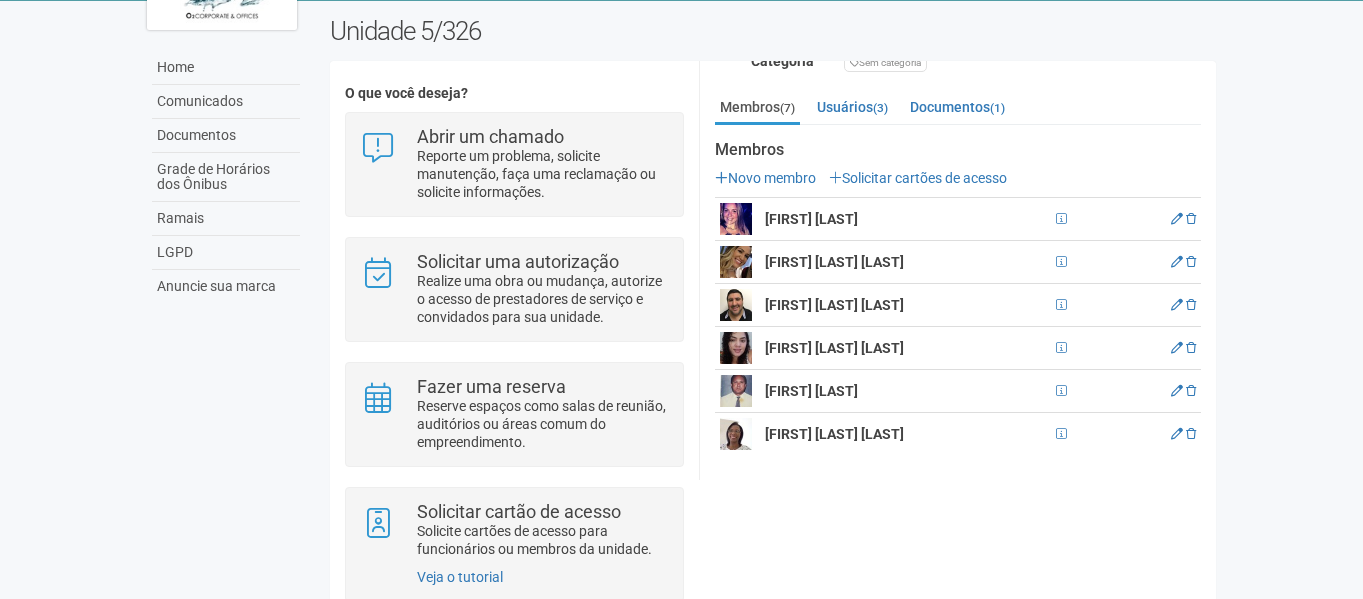 scroll, scrollTop: 338, scrollLeft: 0, axis: vertical 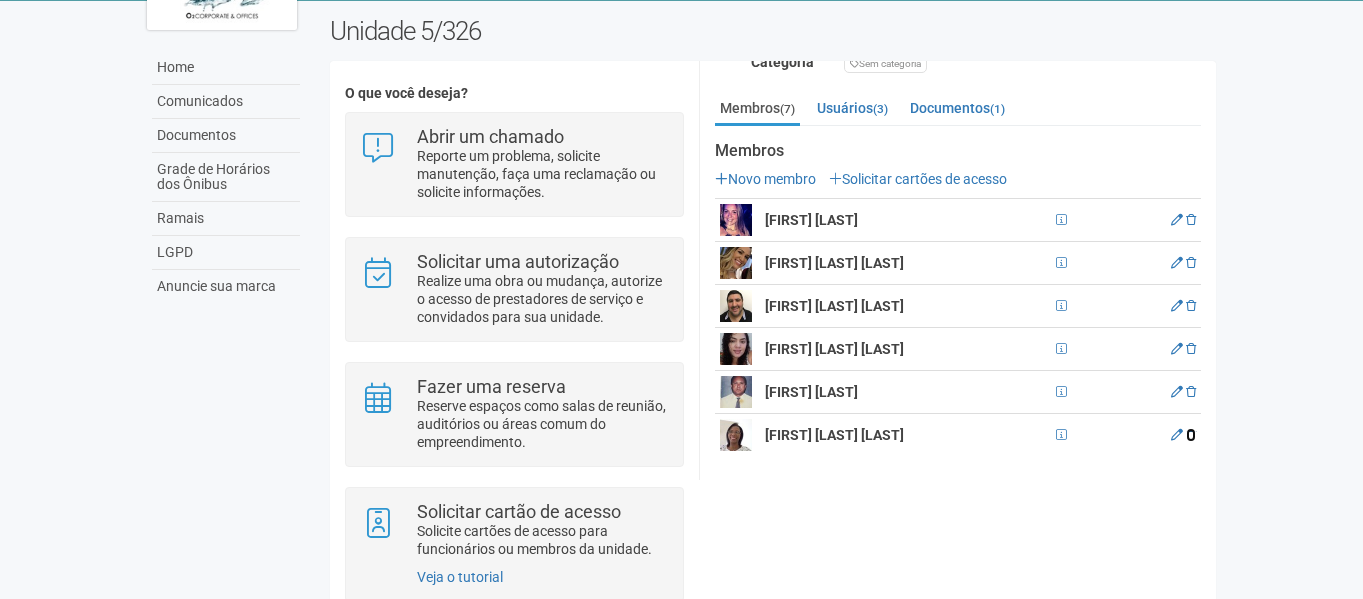 click at bounding box center (1191, 435) 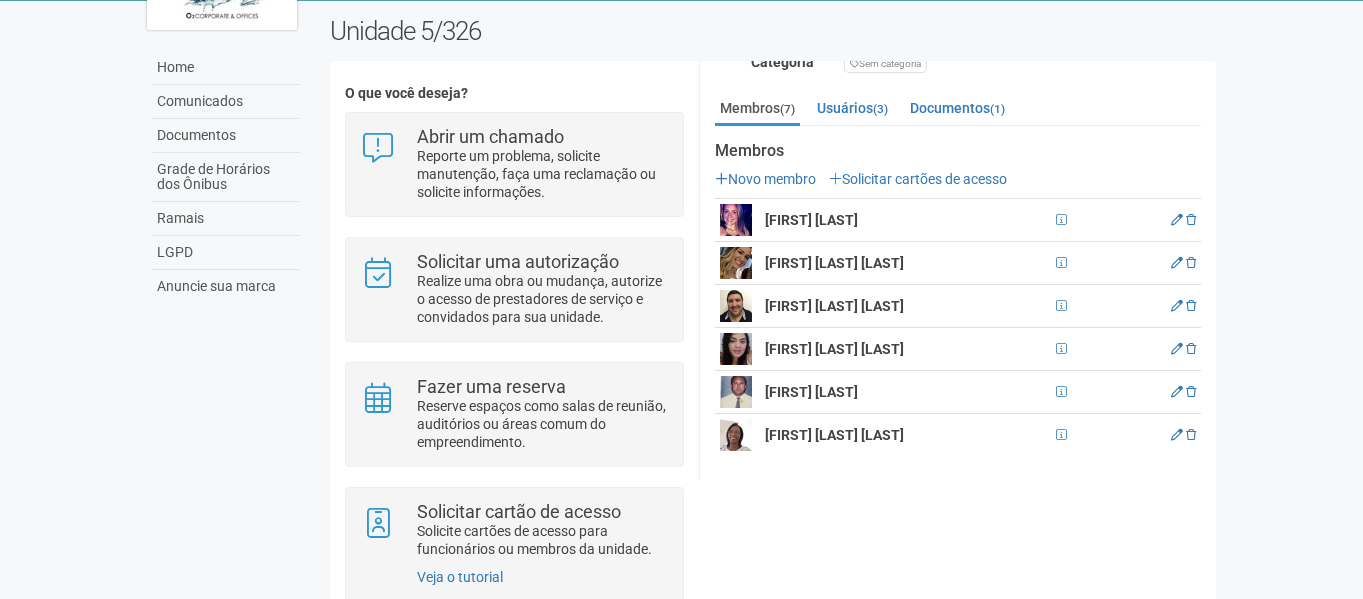 scroll, scrollTop: 295, scrollLeft: 0, axis: vertical 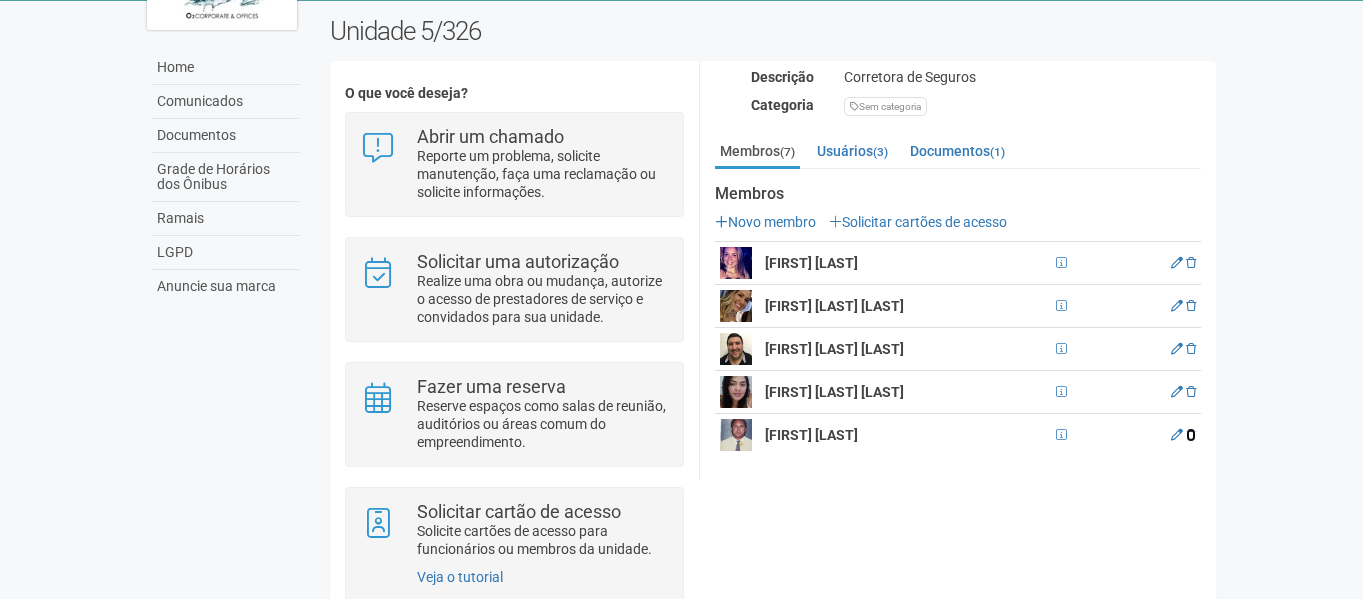 drag, startPoint x: 1188, startPoint y: 433, endPoint x: 773, endPoint y: 77, distance: 546.77325 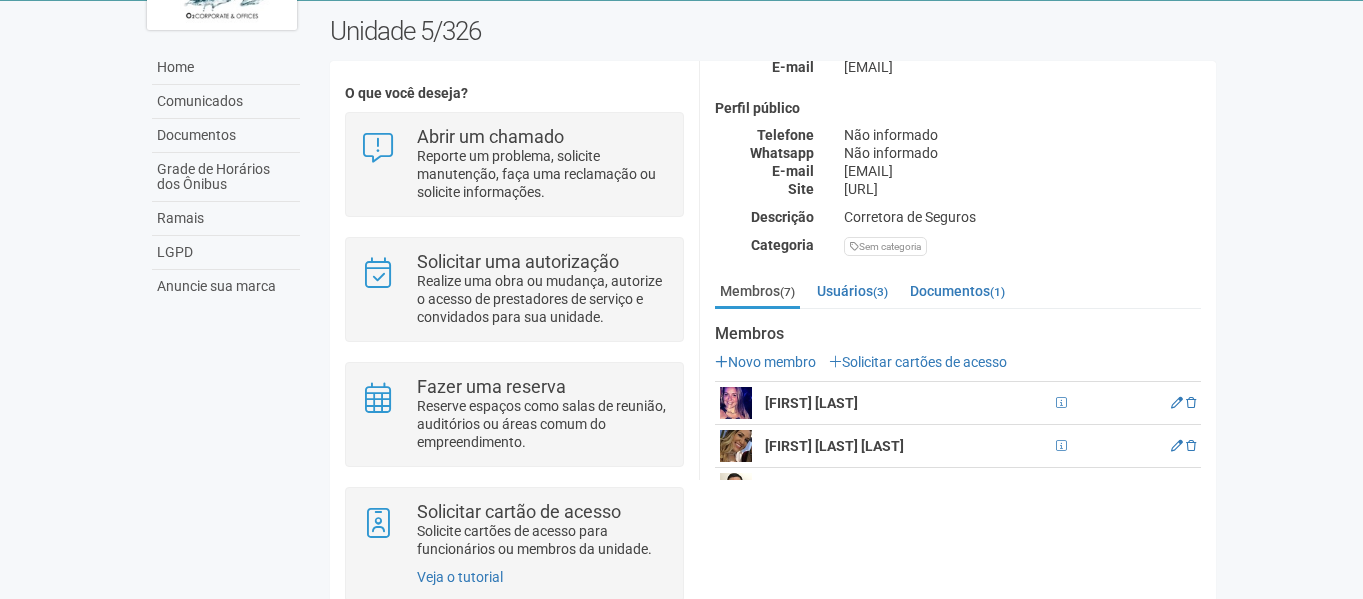 scroll, scrollTop: 252, scrollLeft: 0, axis: vertical 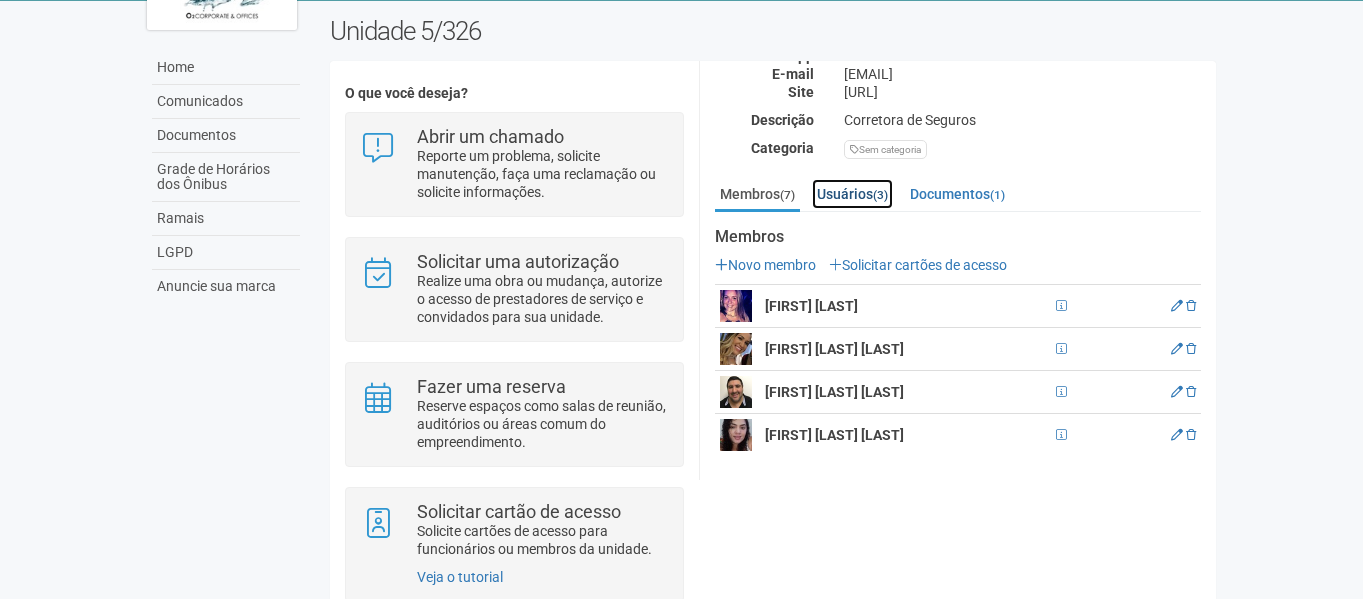 click on "Usuários
(3)" at bounding box center [852, 194] 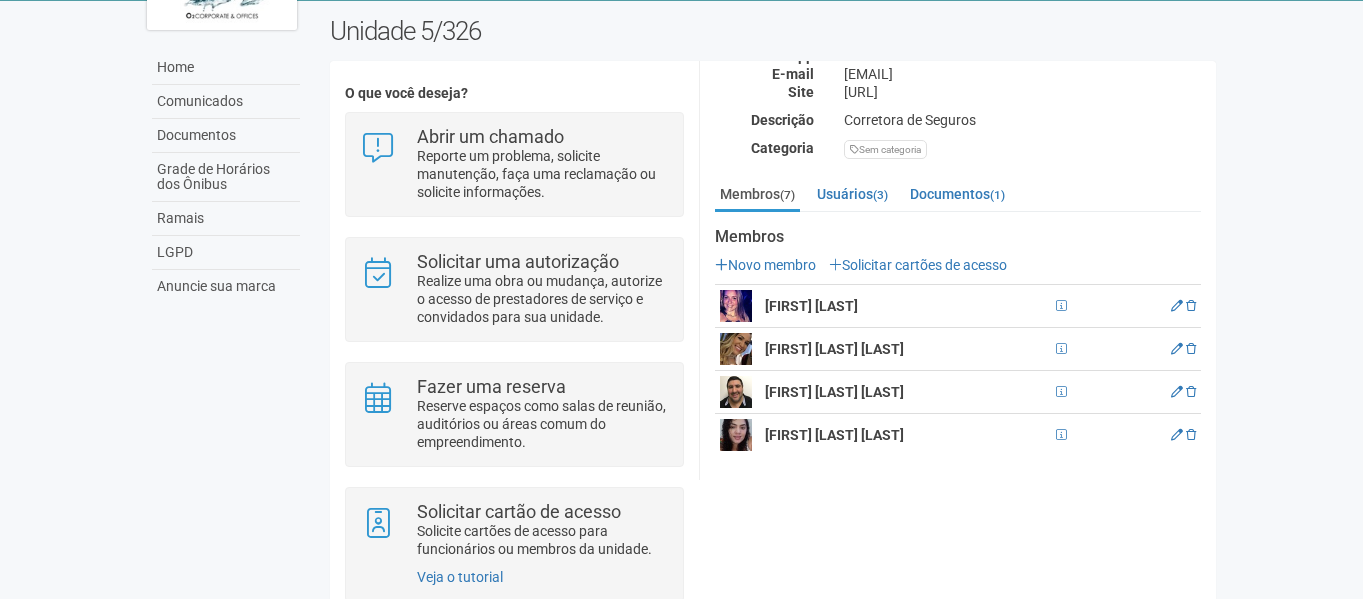 scroll, scrollTop: 233, scrollLeft: 0, axis: vertical 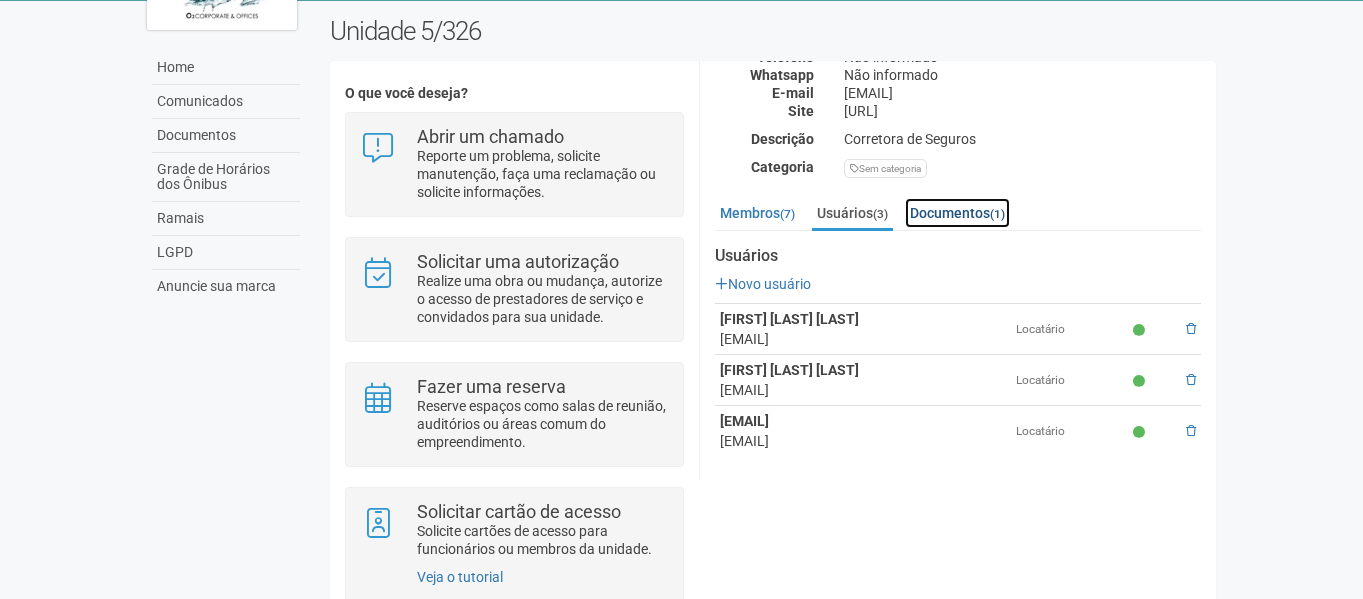 click on "Documentos
(1)" at bounding box center [957, 213] 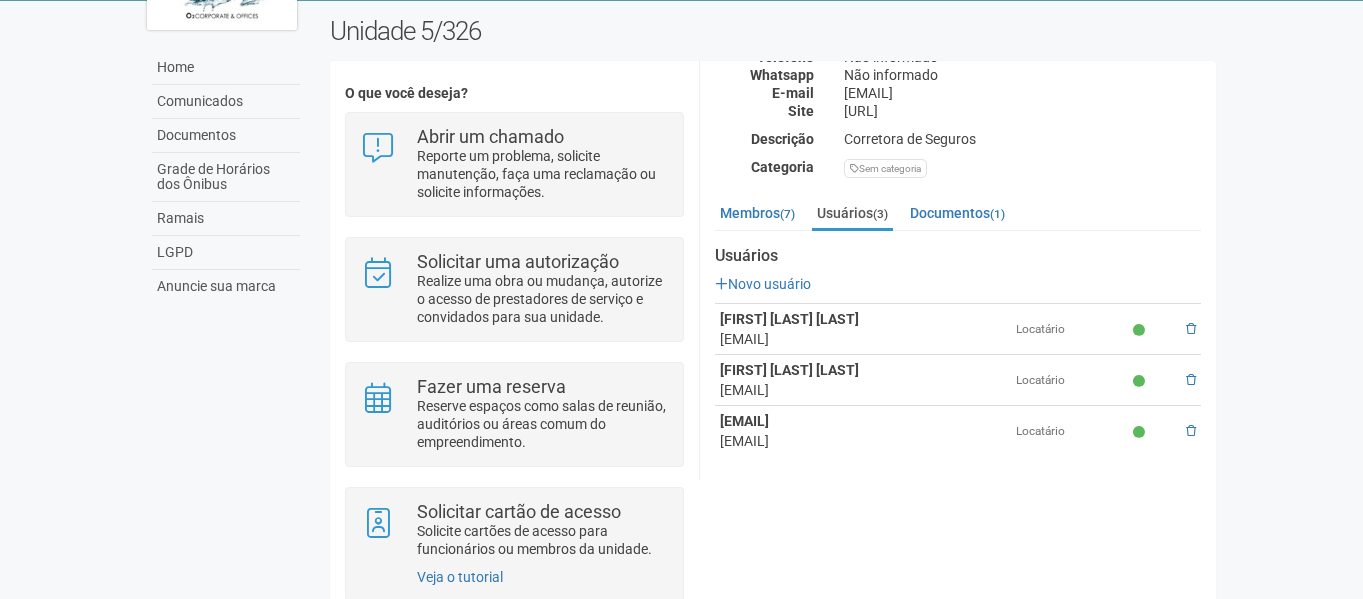 scroll, scrollTop: 111, scrollLeft: 0, axis: vertical 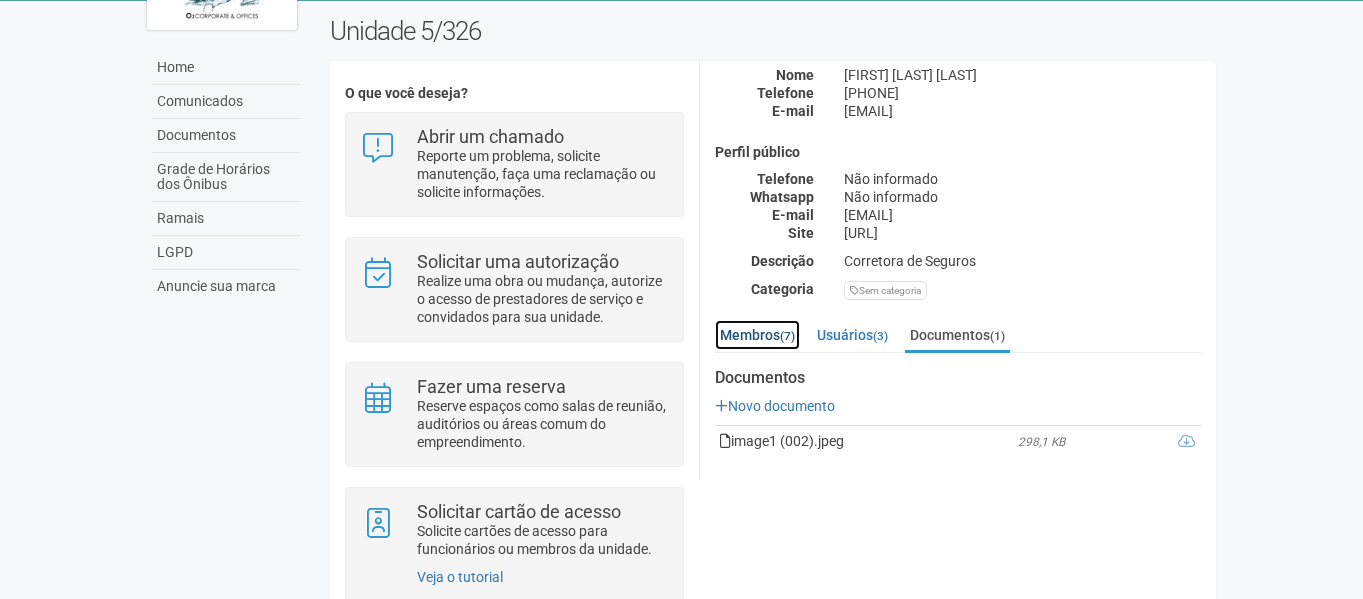 click on "Membros
(7)" at bounding box center (757, 335) 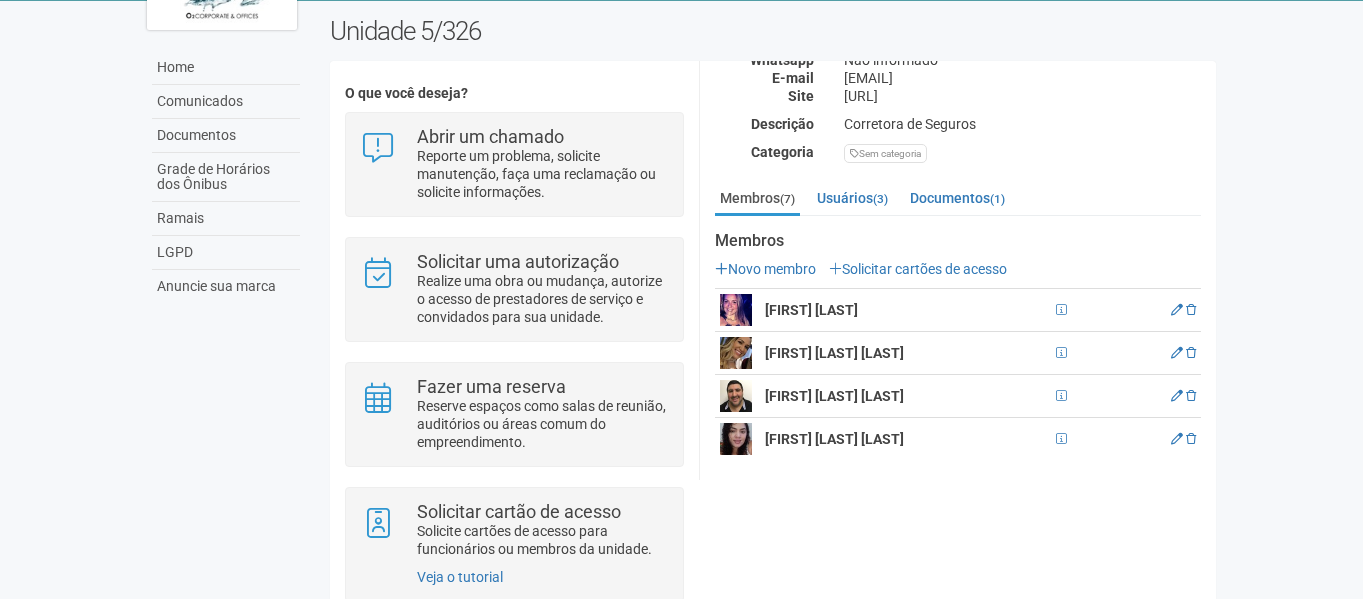 scroll, scrollTop: 252, scrollLeft: 0, axis: vertical 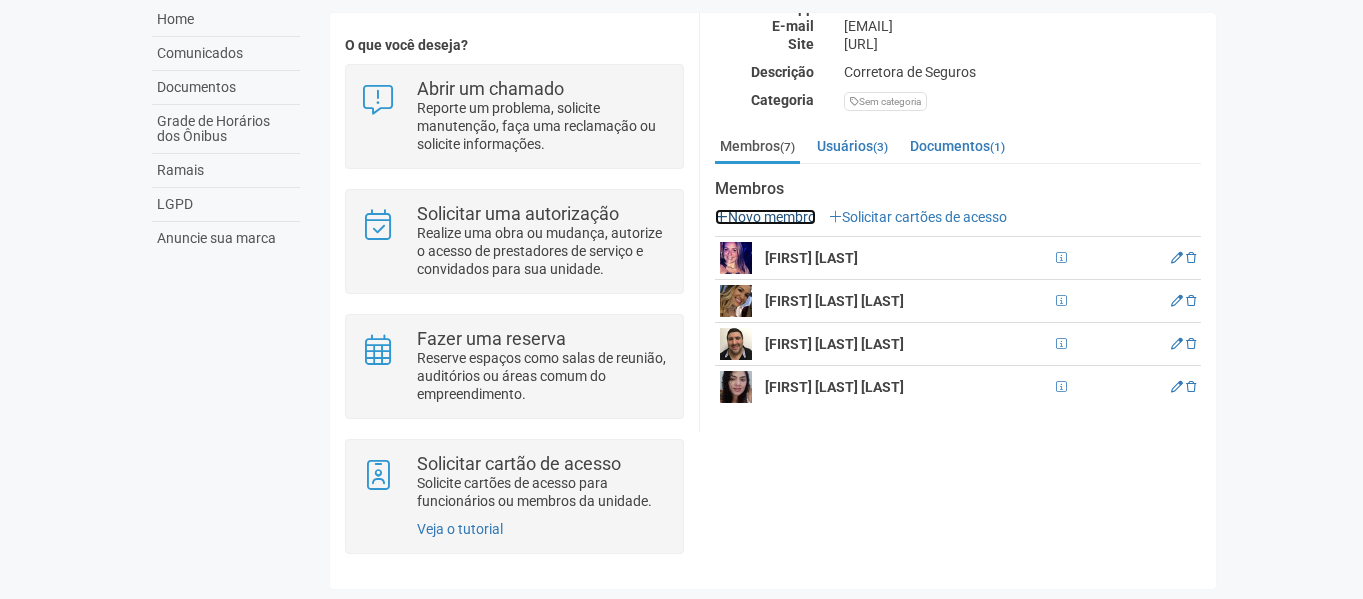 click on "Novo membro" at bounding box center (765, 217) 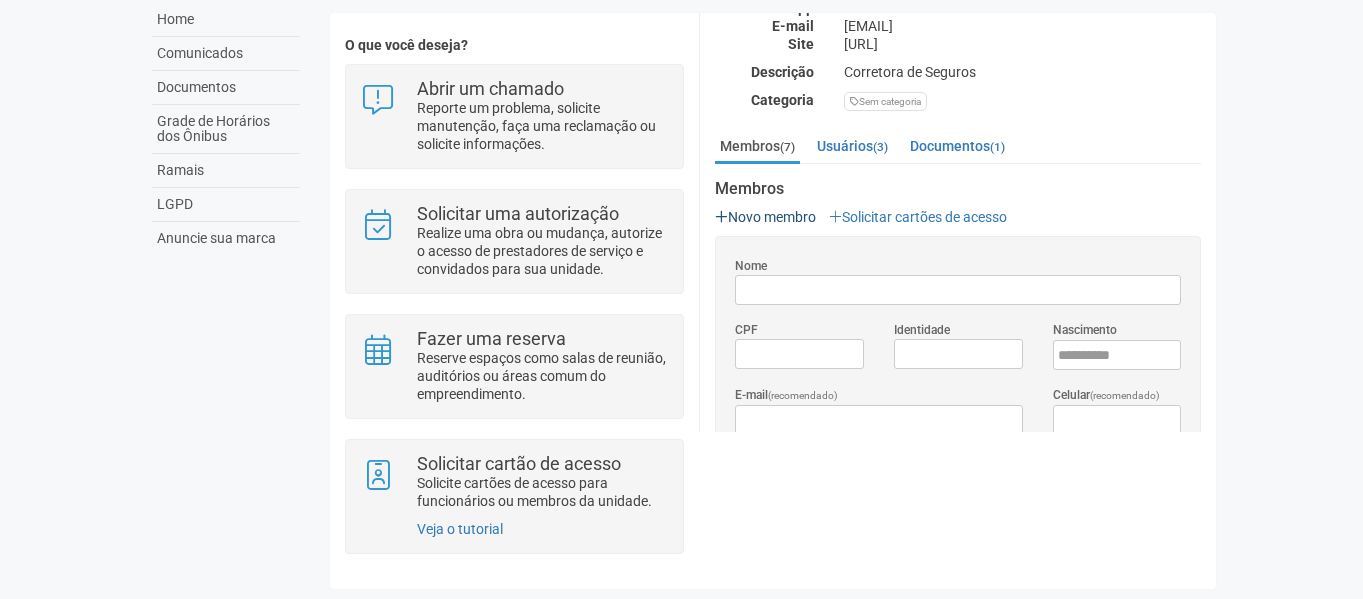 scroll, scrollTop: 0, scrollLeft: 0, axis: both 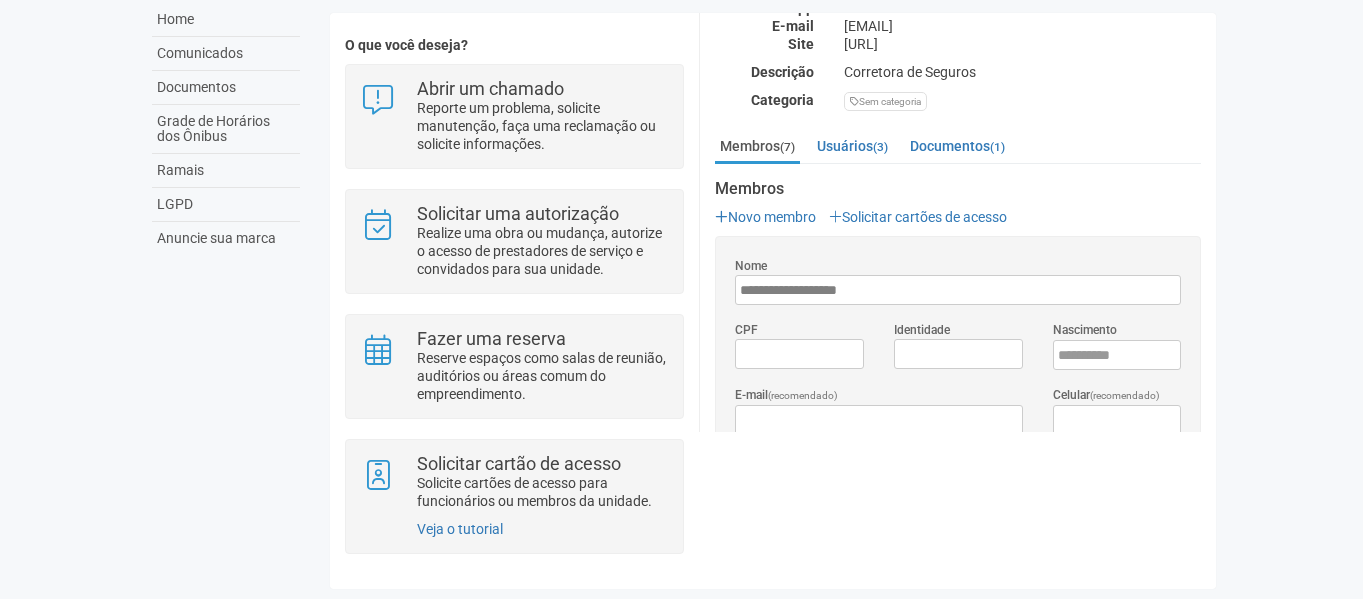 type on "**********" 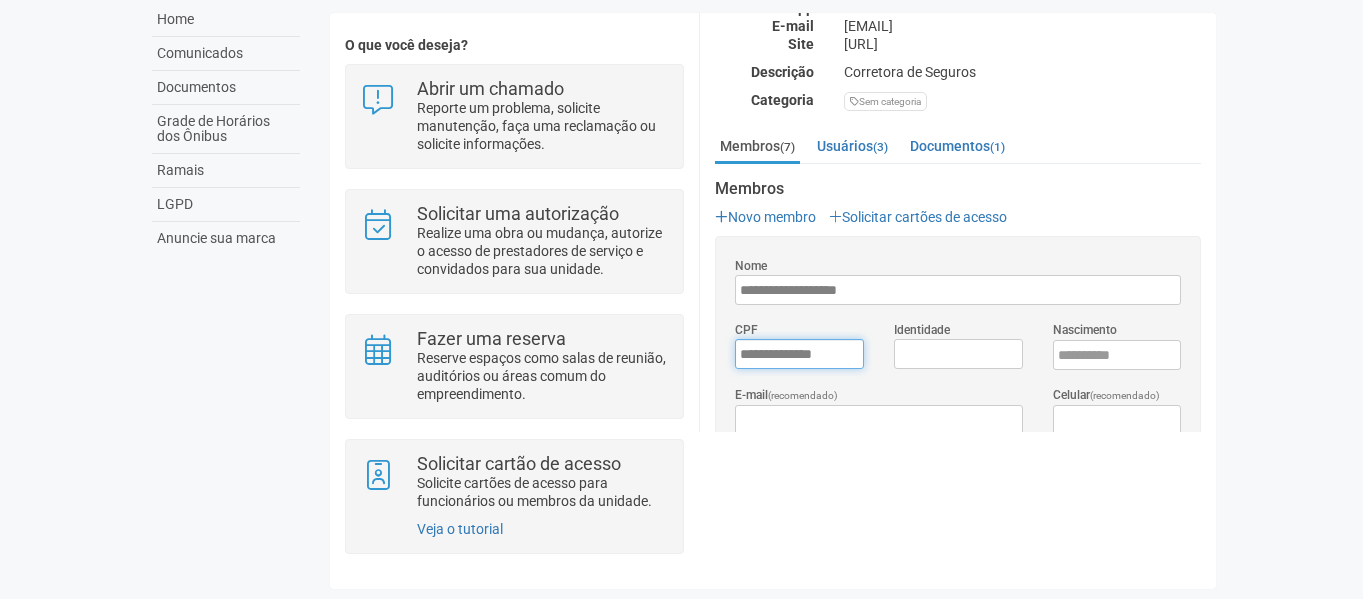 click on "*********" at bounding box center (799, 354) 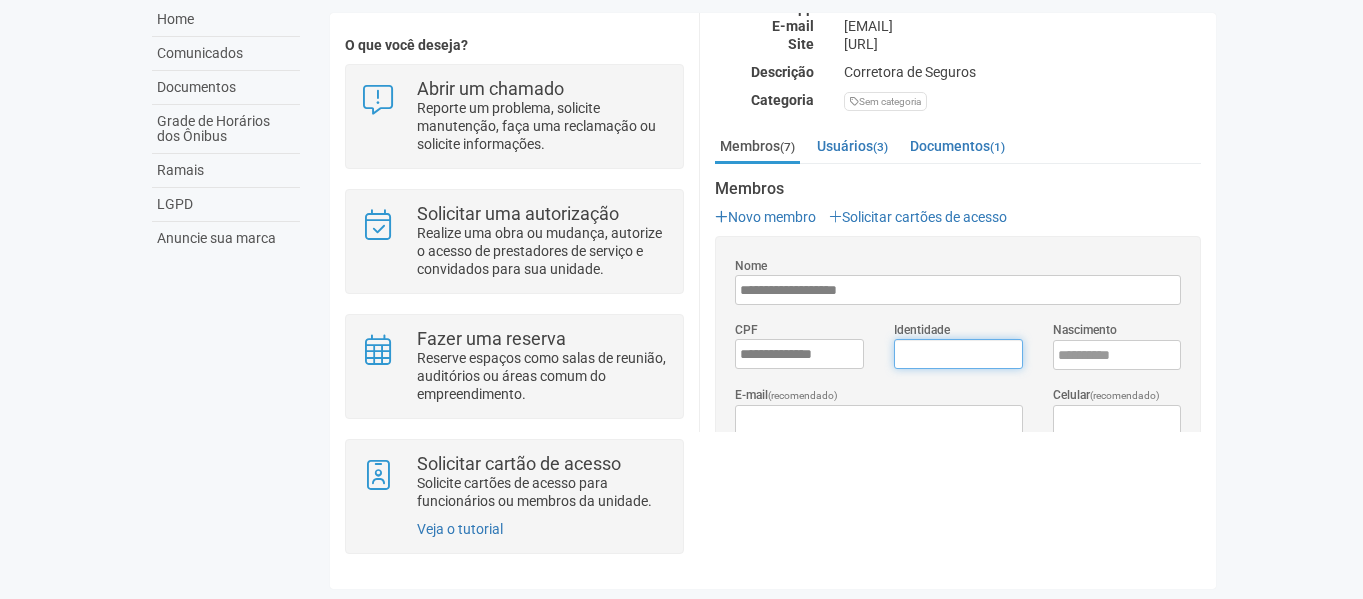 click on "Identidade" at bounding box center (958, 354) 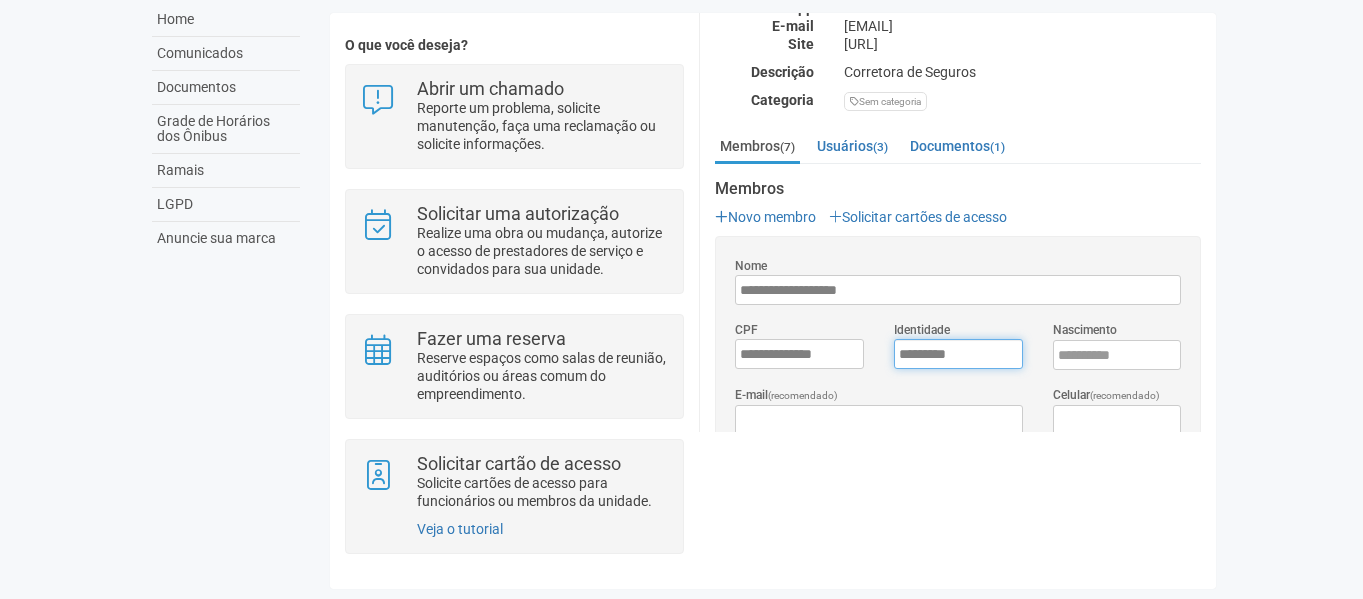 type on "*********" 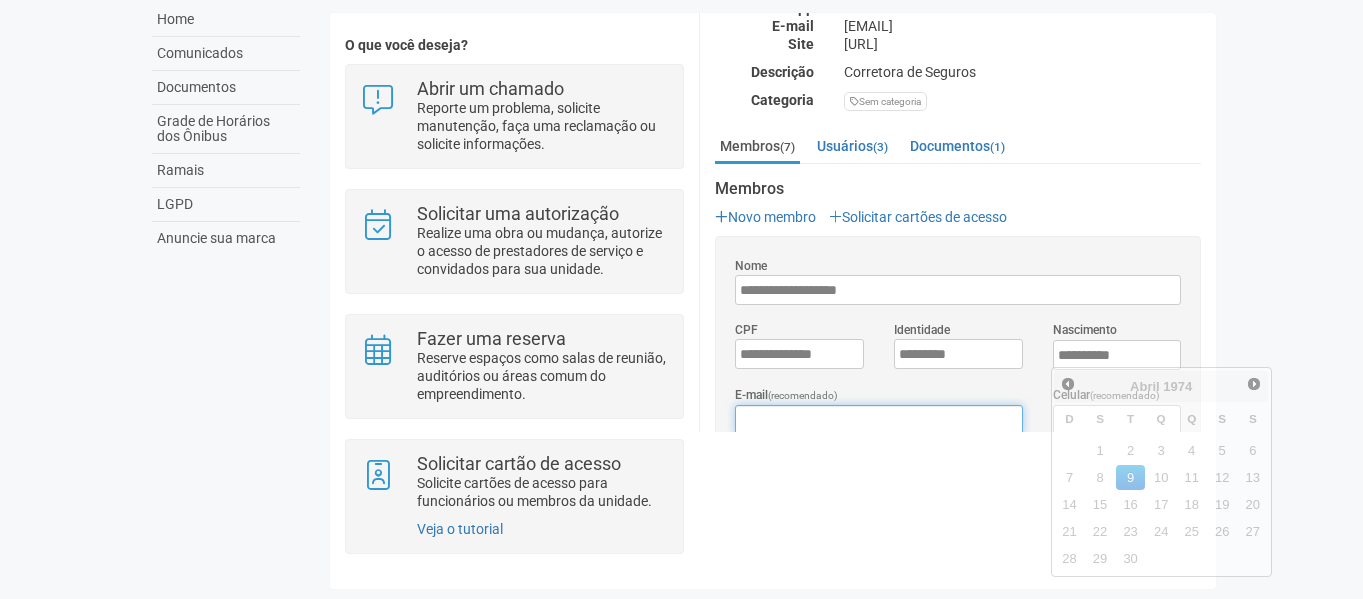 click on "E-mail  (recomendado)" at bounding box center (878, 420) 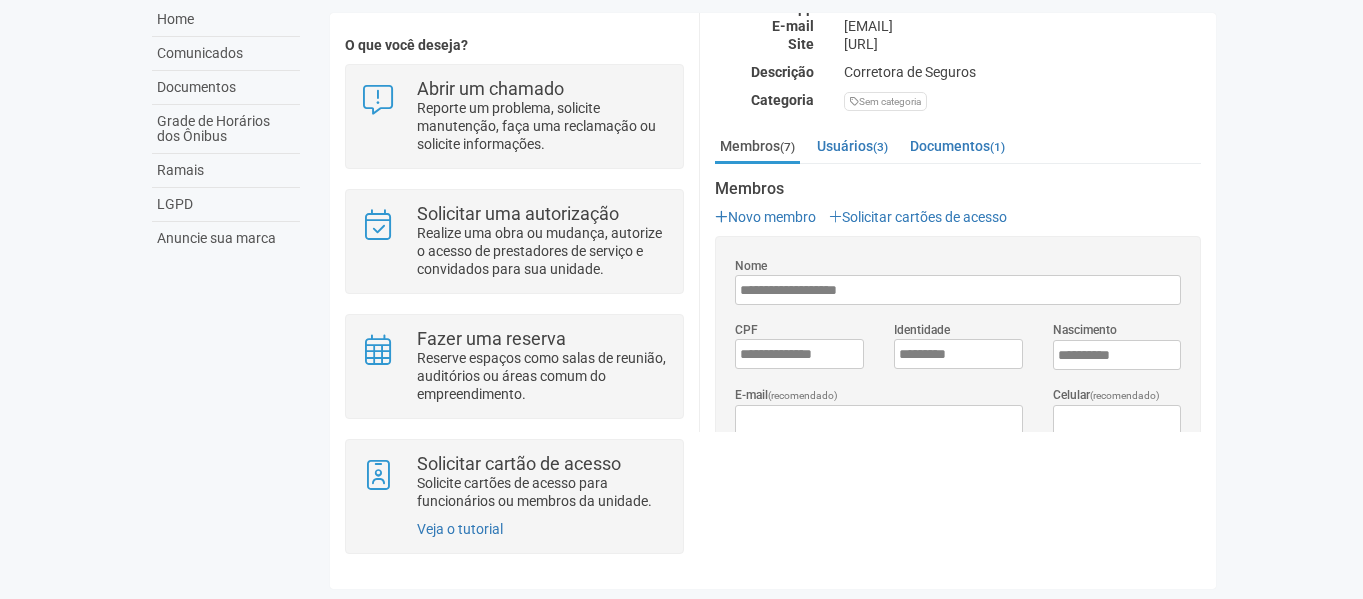 drag, startPoint x: 1161, startPoint y: 479, endPoint x: 1112, endPoint y: 434, distance: 66.52819 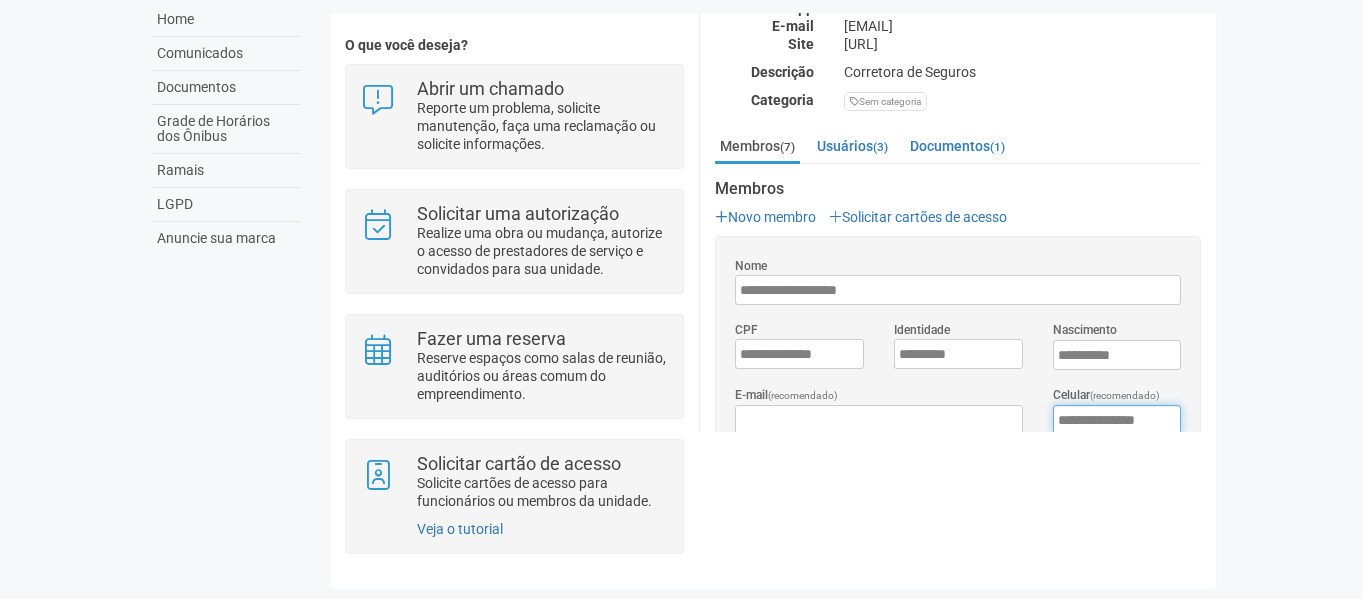 click on "**********" at bounding box center [1117, 420] 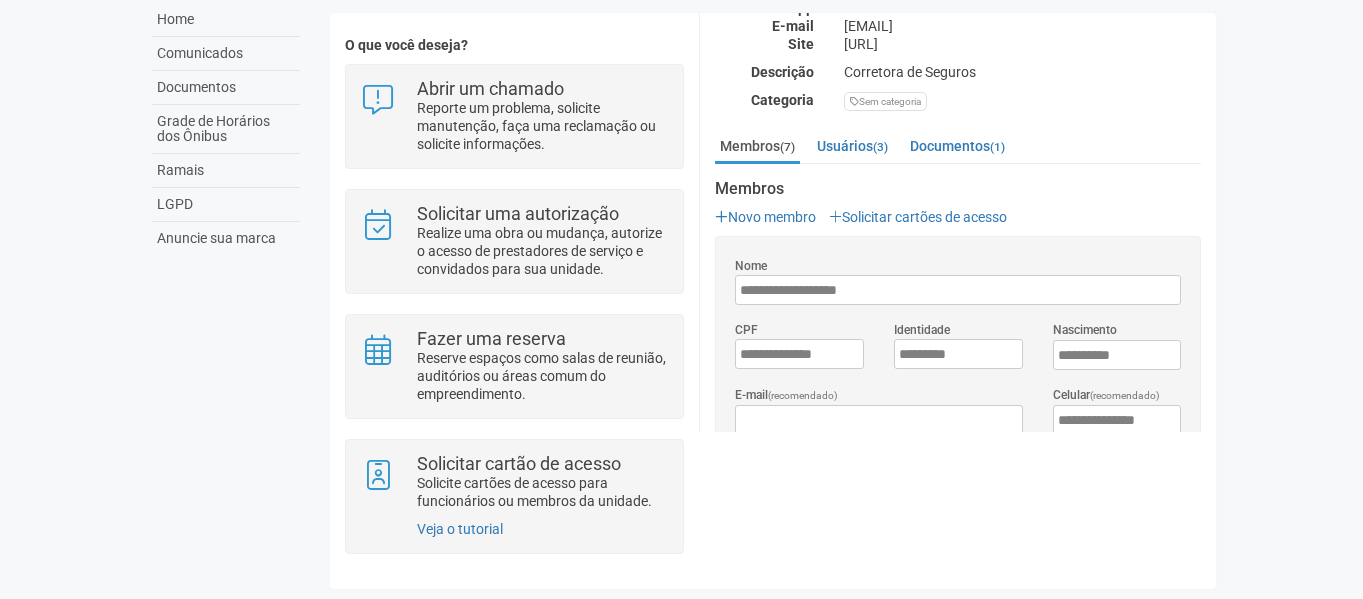click on "O que você deseja?
Abrir um chamado
Reporte um problema, solicite manutenção, faça uma reclamação ou solicite informações.
Solicitar uma autorização
Realize uma obra ou mudança, autorize o acesso de prestadores de serviço e convidados para sua unidade.
Fazer uma reserva
Reserve espaços como salas de reunião, auditórios ou áreas comum do empreendimento.
Solicitar cartão de acesso
Solicite cartões de acesso para funcionários ou membros da unidade.
Veja o tutorial
5/326
Informações de contato (interno)
Nome" at bounding box center [773, 300] 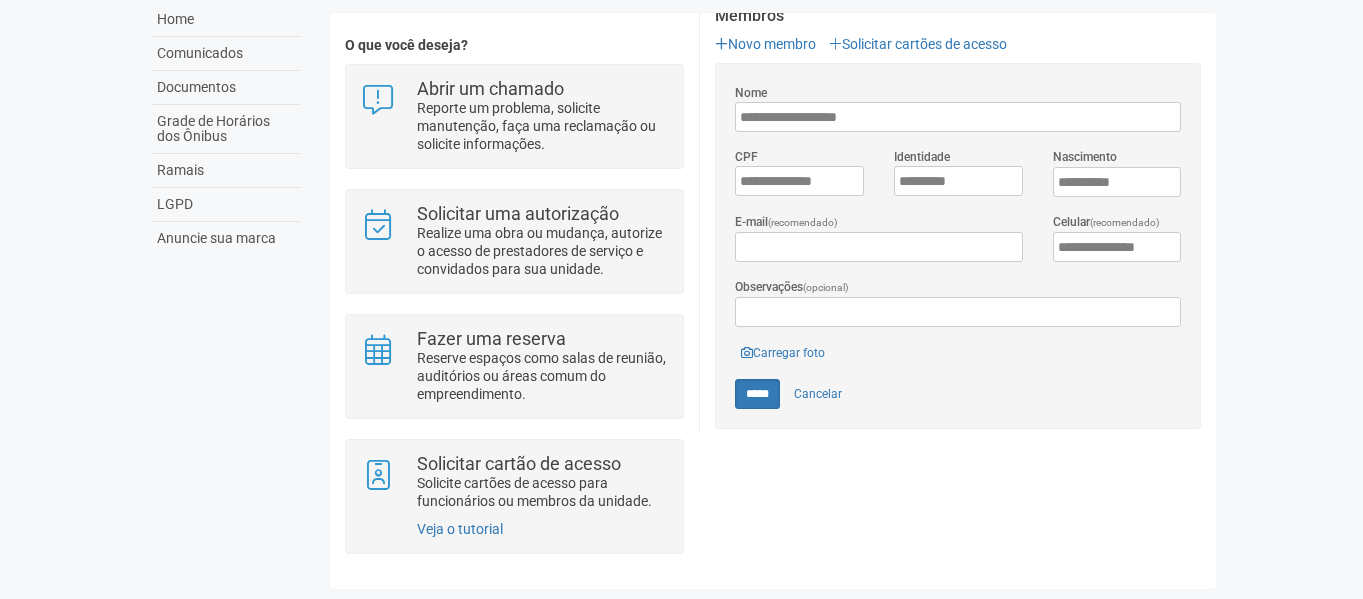 scroll, scrollTop: 452, scrollLeft: 0, axis: vertical 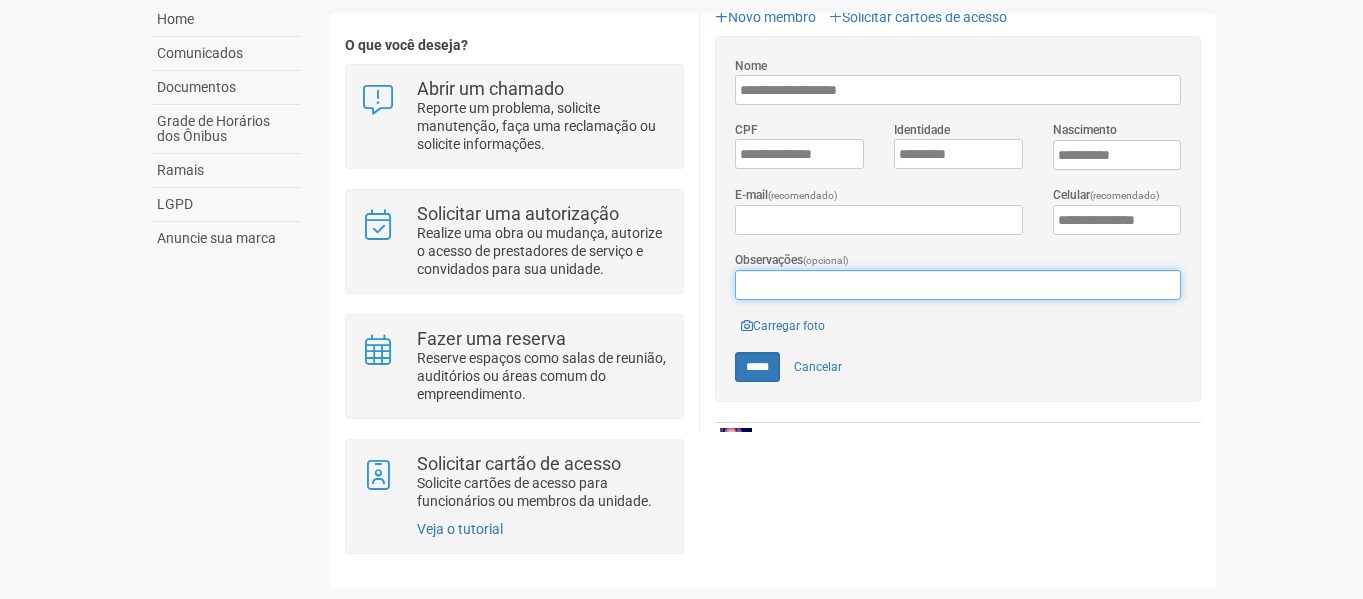 click on "Observações  (opcional)" at bounding box center (958, 285) 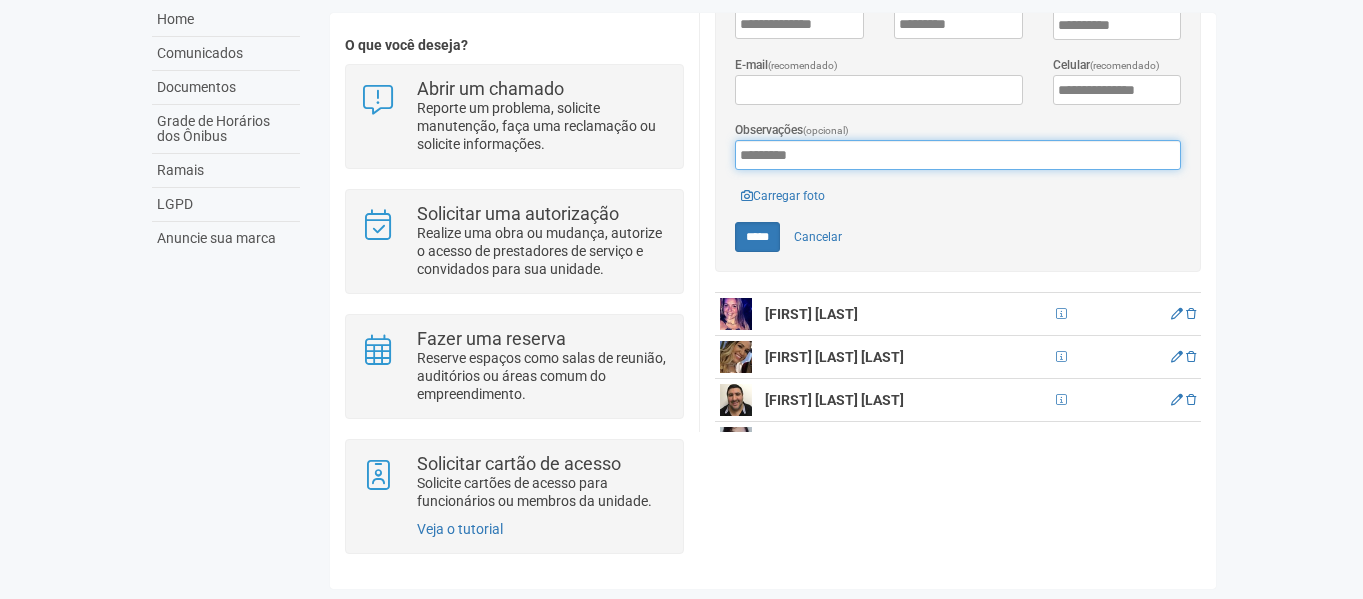 scroll, scrollTop: 534, scrollLeft: 0, axis: vertical 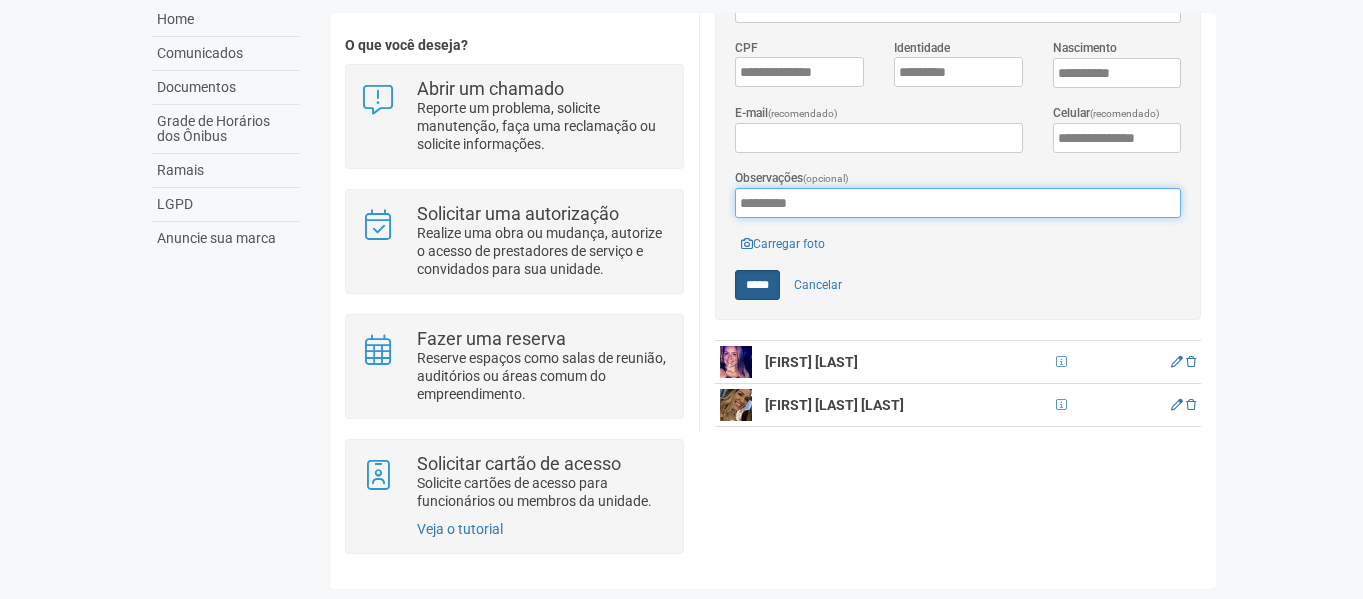 type on "*********" 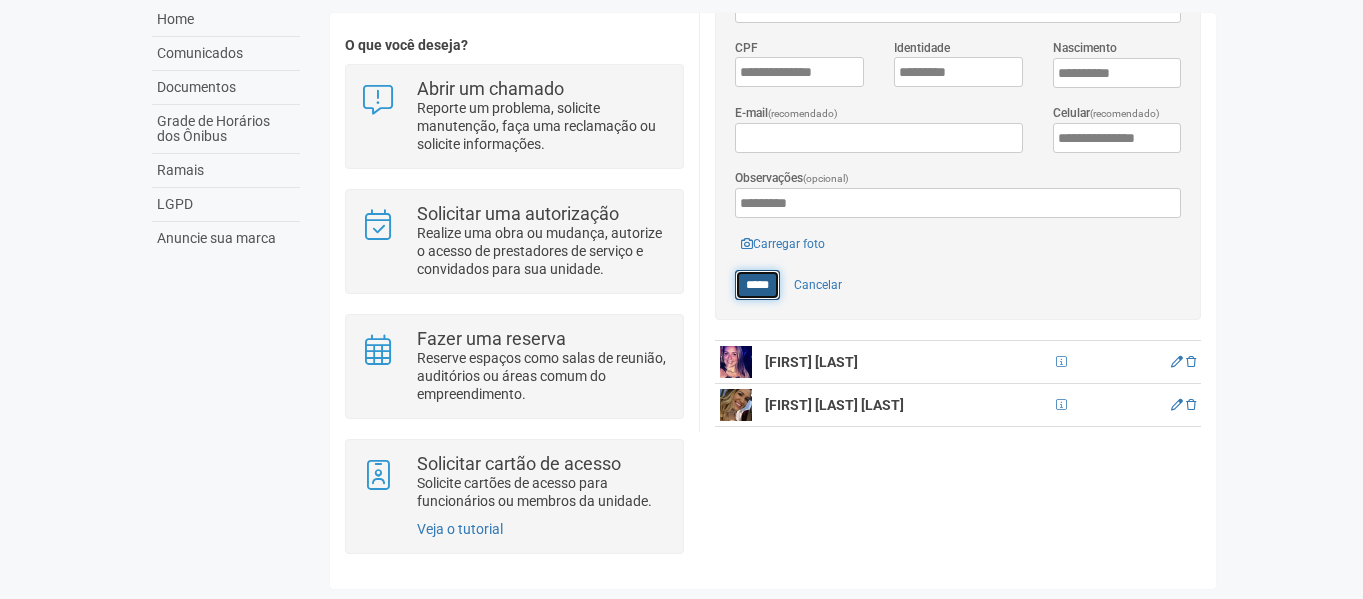 click on "*****" at bounding box center (757, 285) 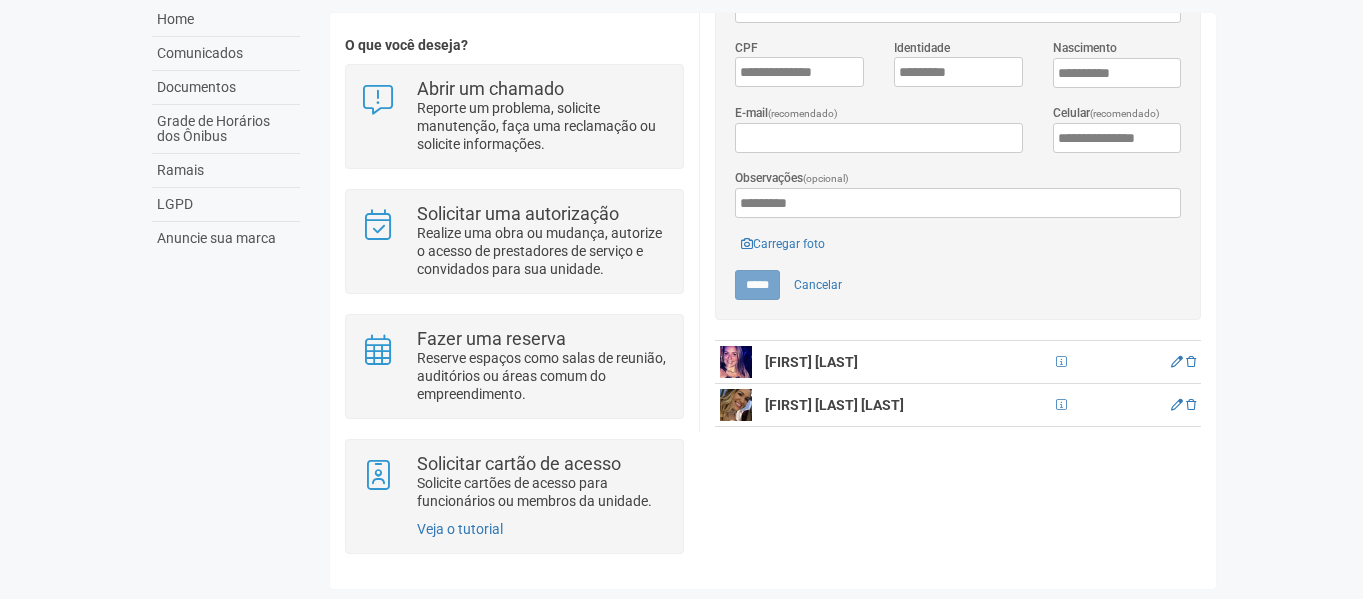 scroll, scrollTop: 0, scrollLeft: 0, axis: both 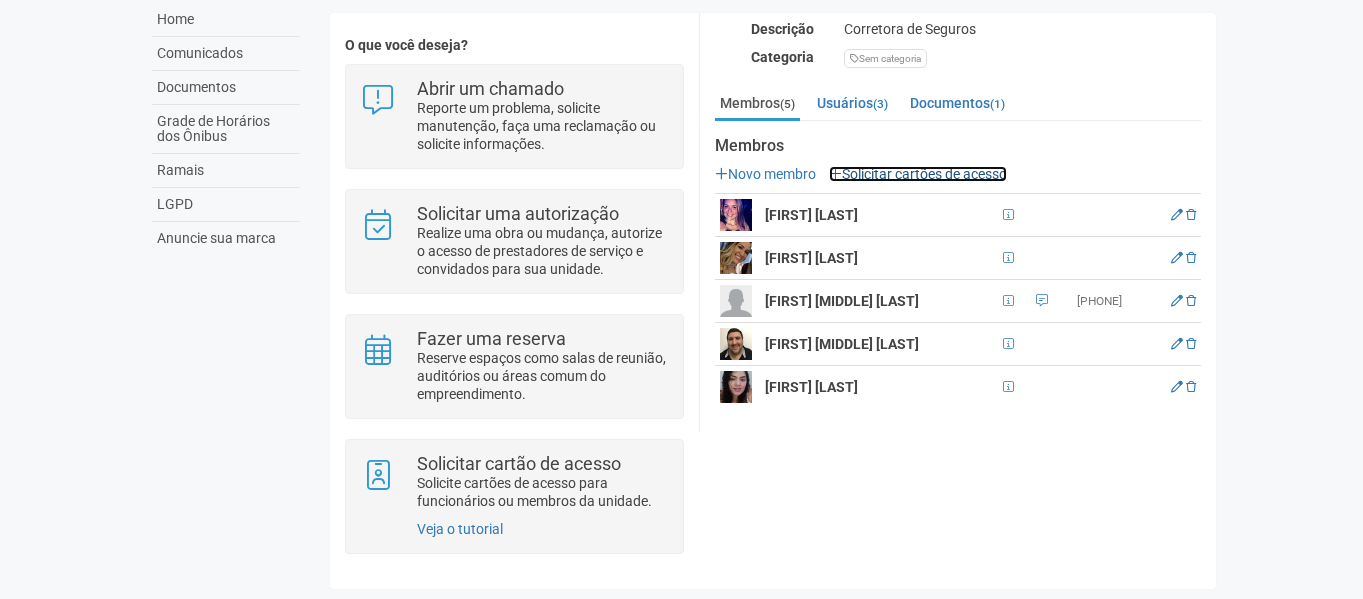 click on "Solicitar cartões de acesso" at bounding box center [918, 174] 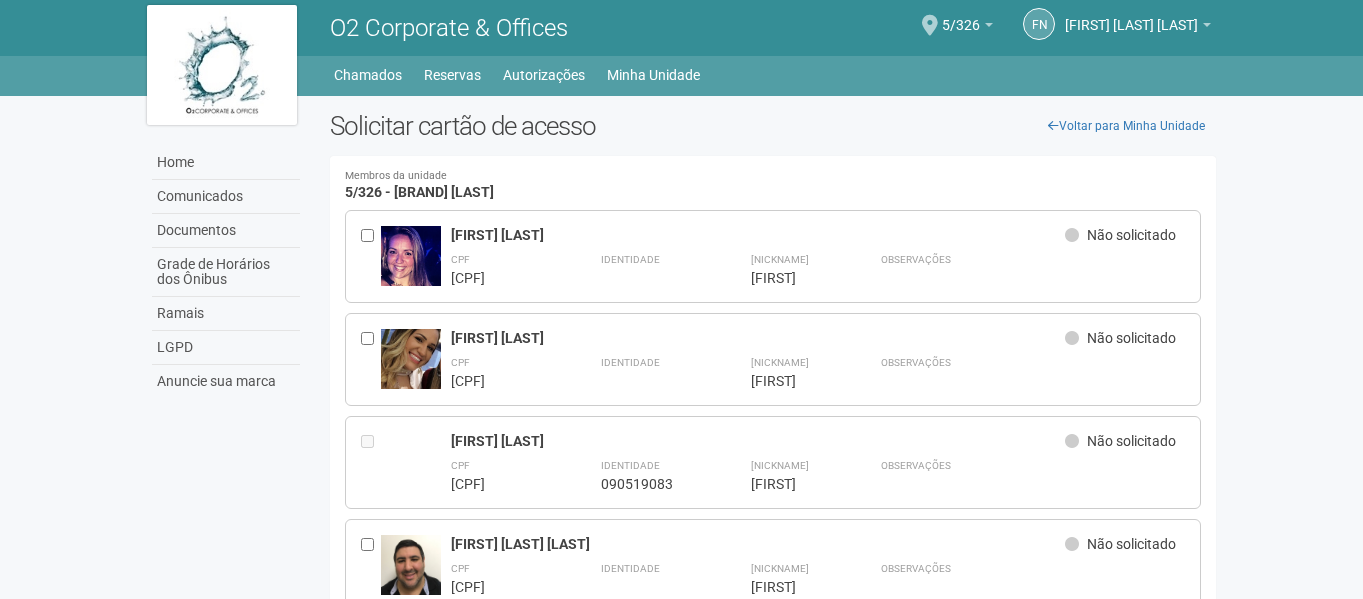 scroll, scrollTop: 0, scrollLeft: 0, axis: both 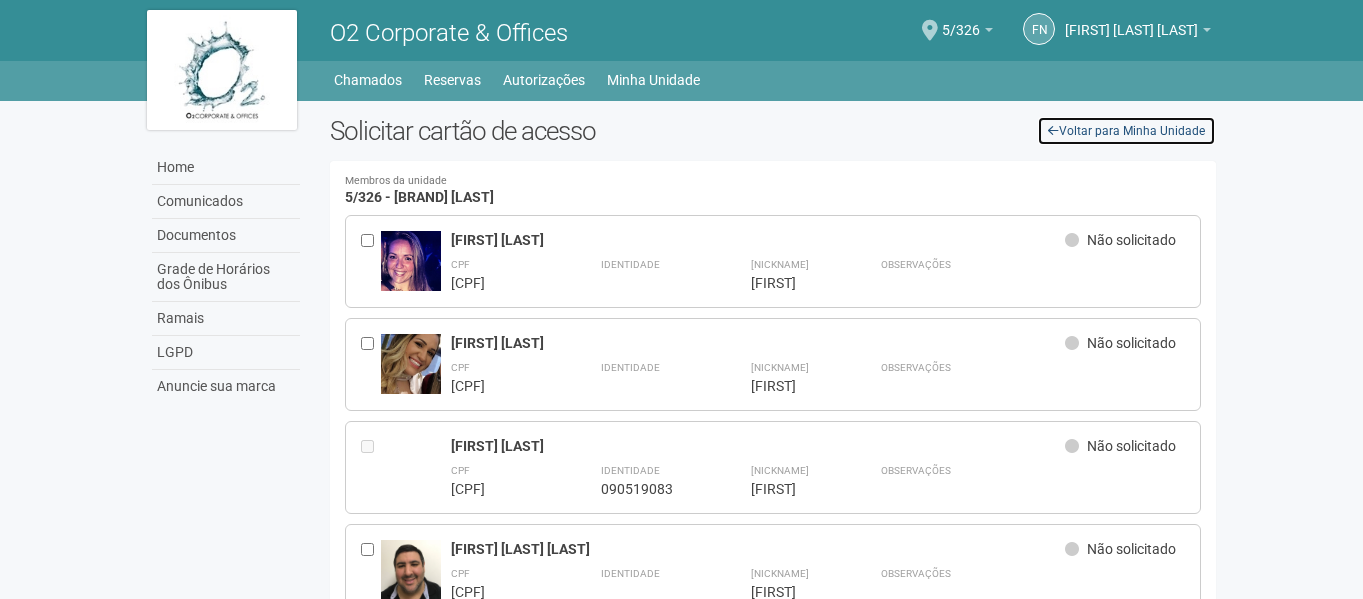 click on "Voltar para Minha Unidade" at bounding box center [1126, 131] 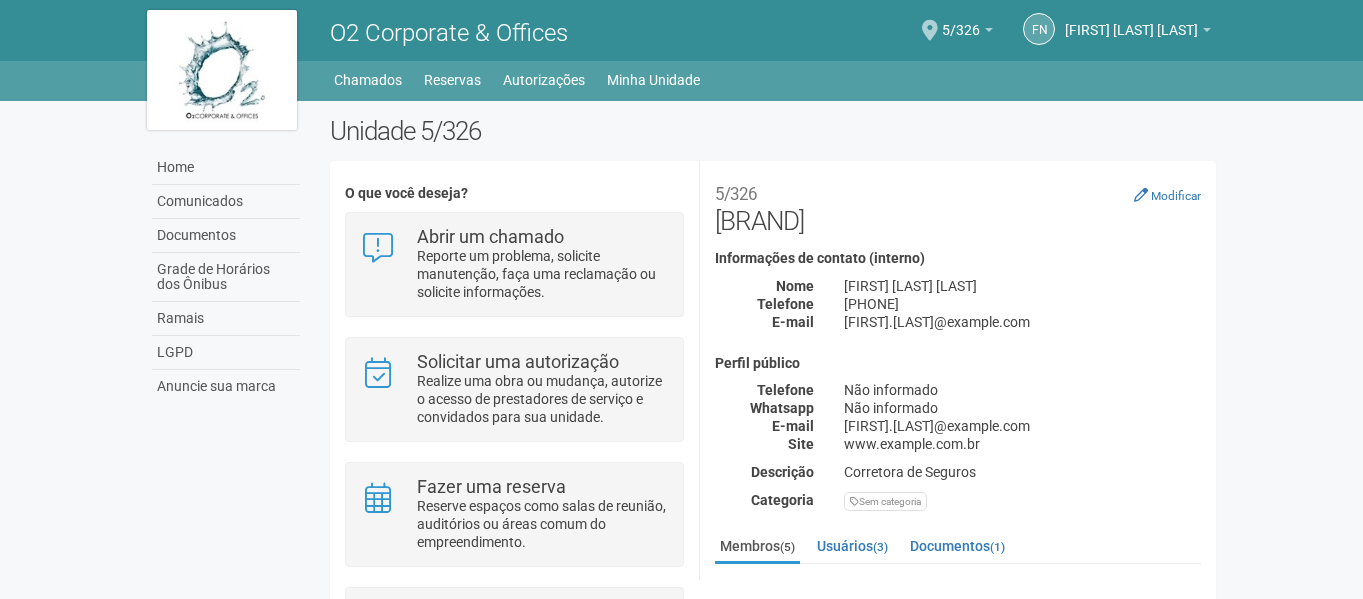 scroll, scrollTop: 0, scrollLeft: 0, axis: both 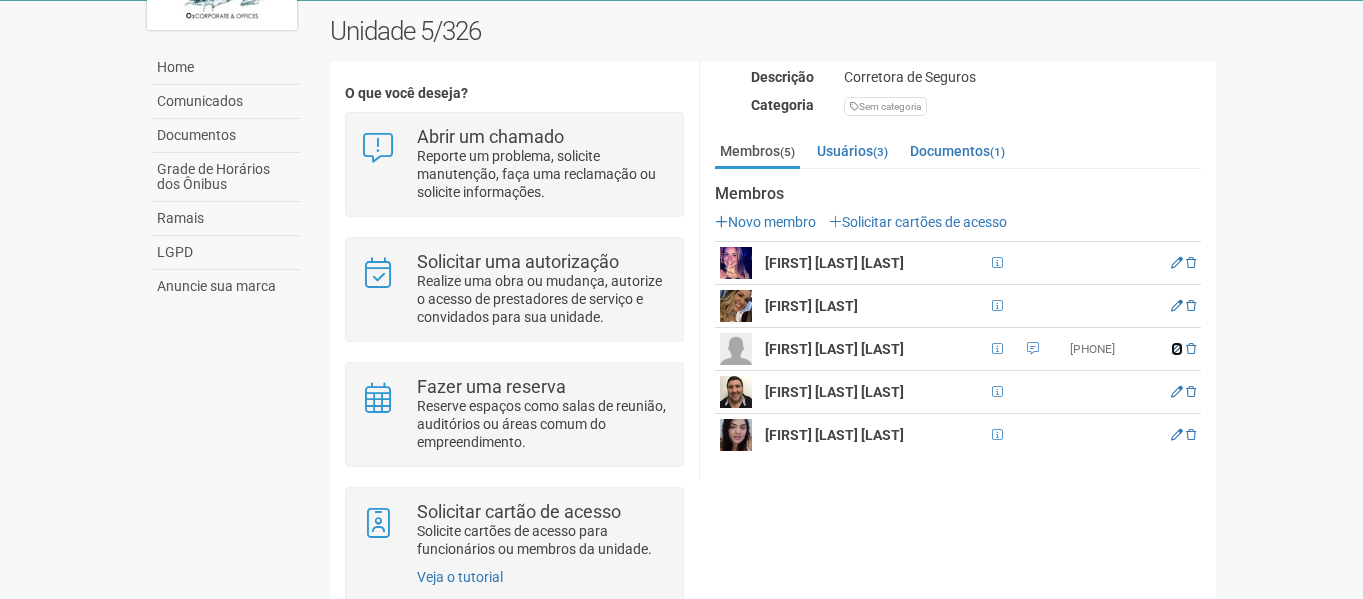 click at bounding box center [1177, 349] 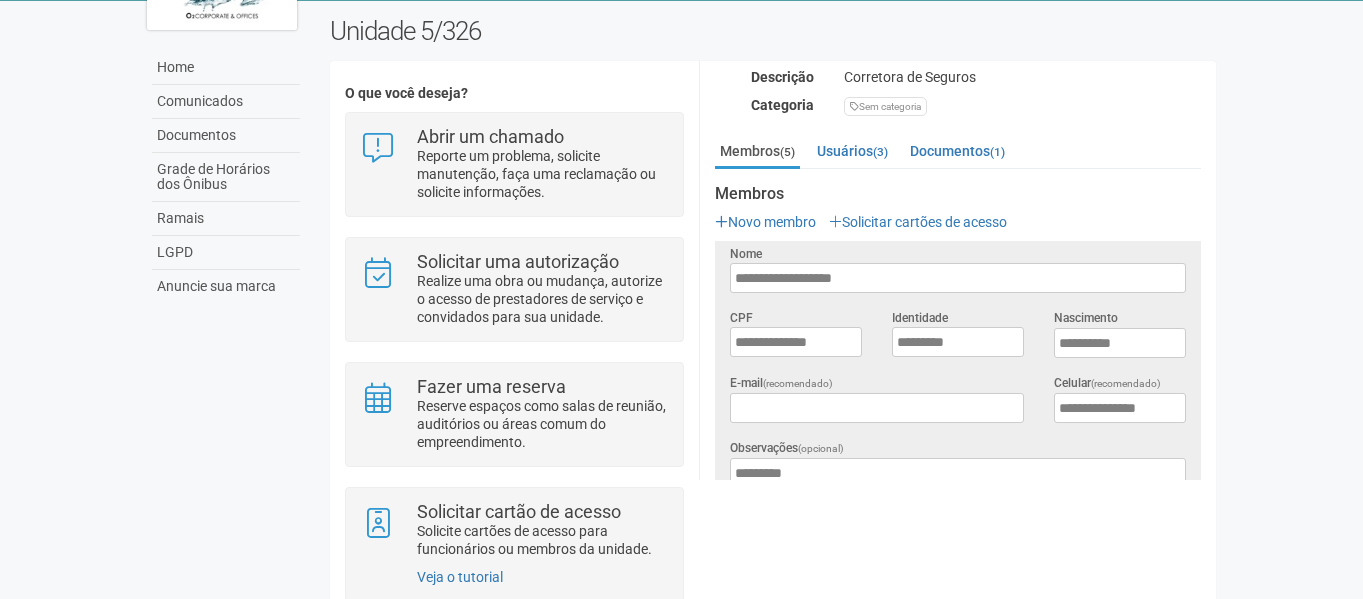 scroll, scrollTop: 0, scrollLeft: 0, axis: both 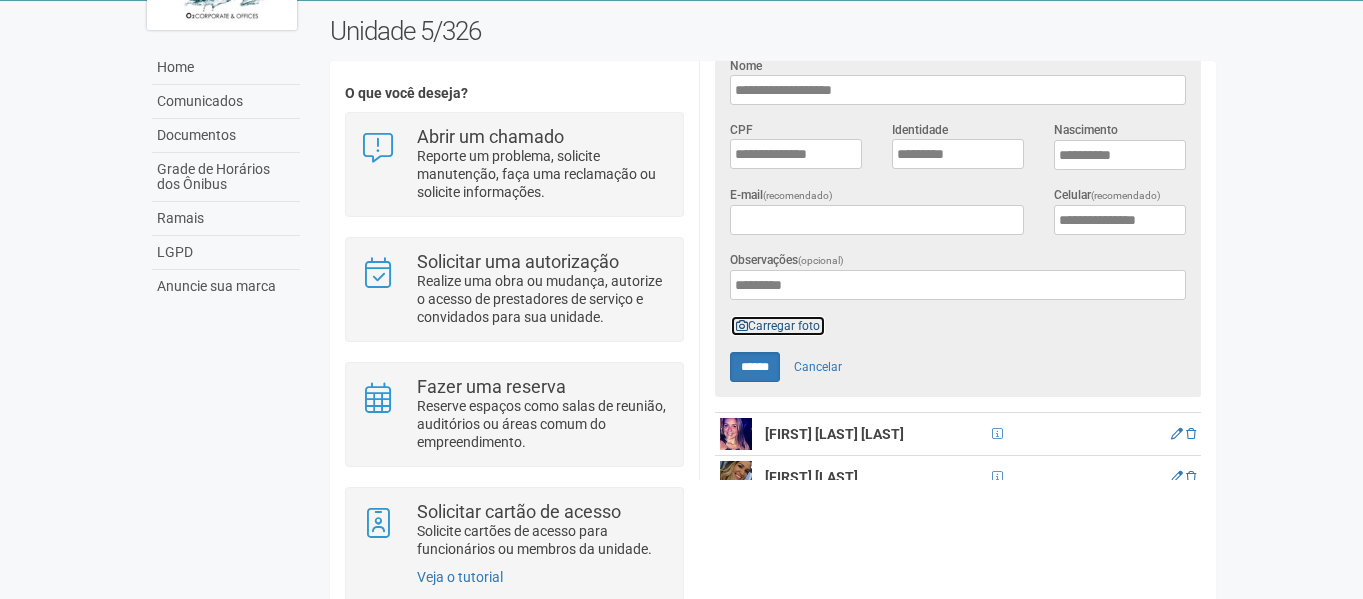 click on "Carregar foto" at bounding box center [778, 326] 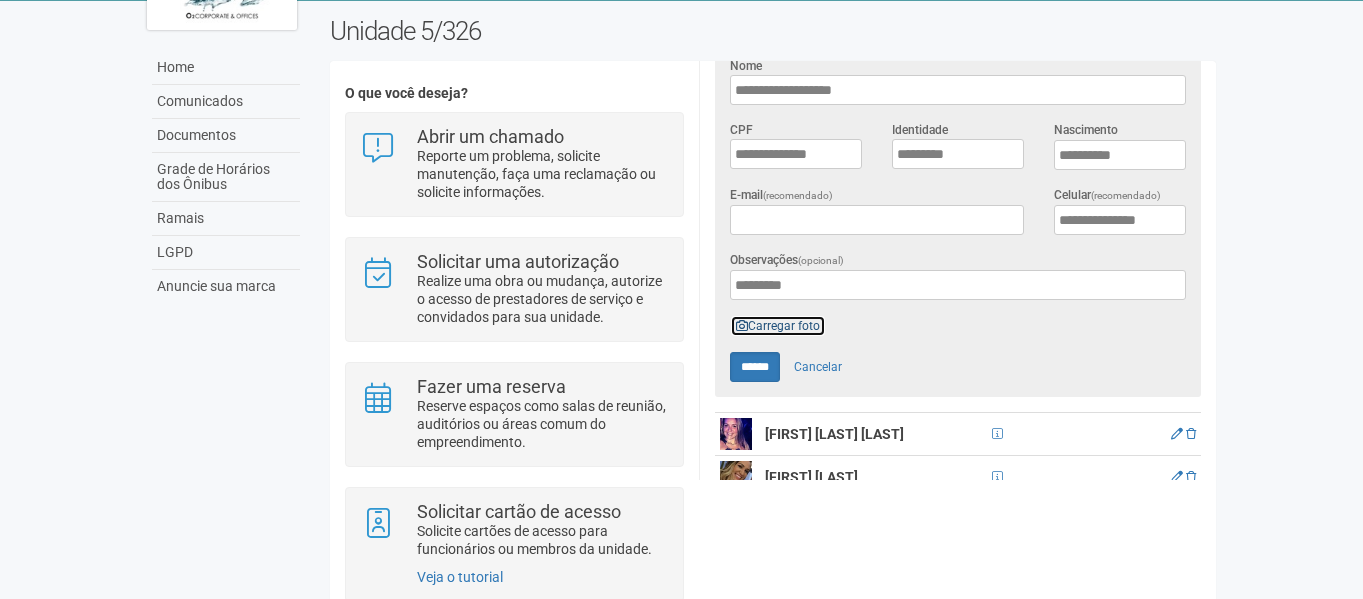 click on "Carregar foto" at bounding box center (778, 326) 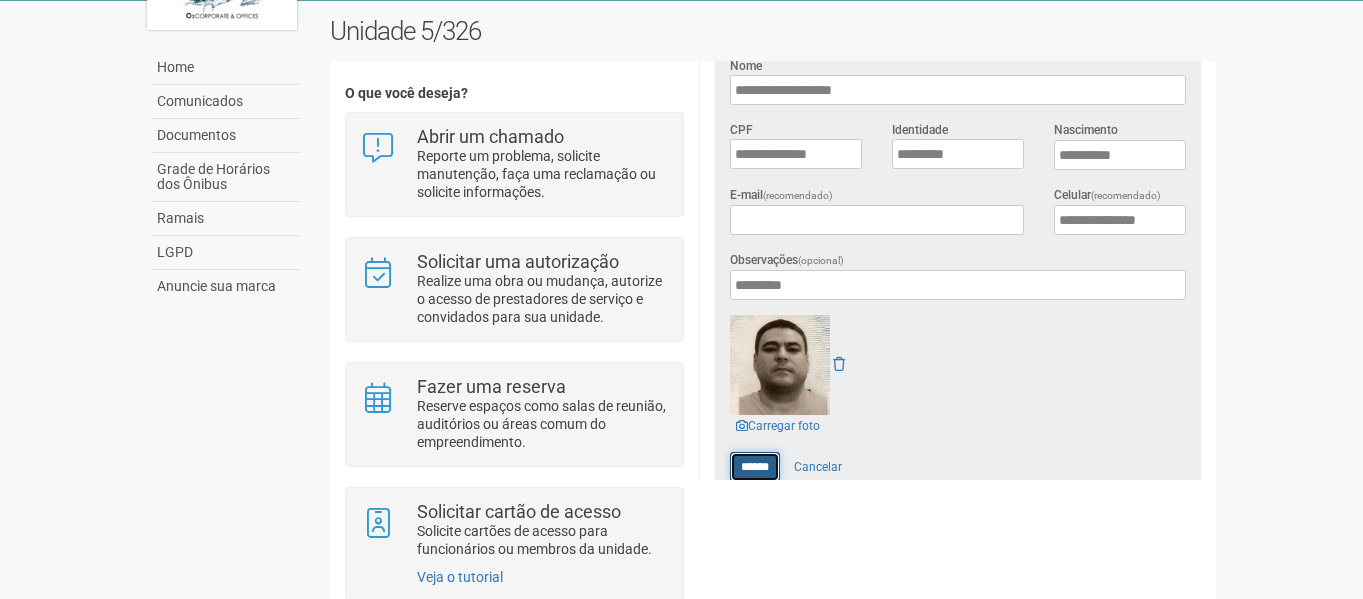 click on "******" at bounding box center (755, 467) 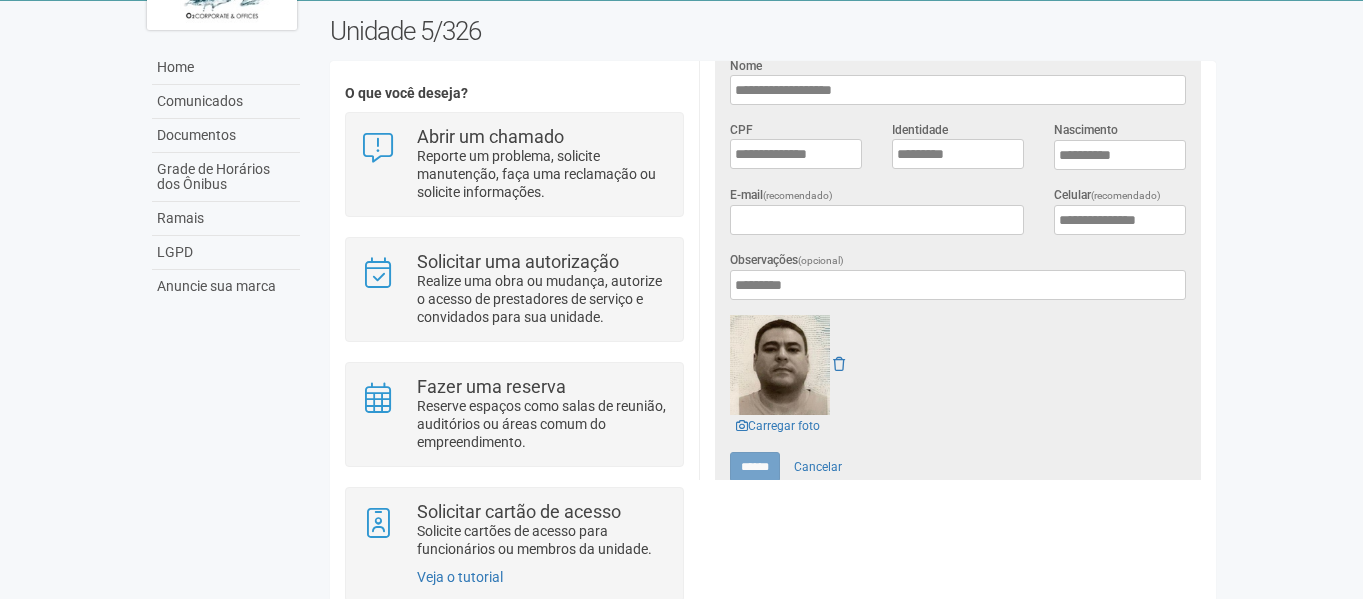 scroll, scrollTop: 0, scrollLeft: 0, axis: both 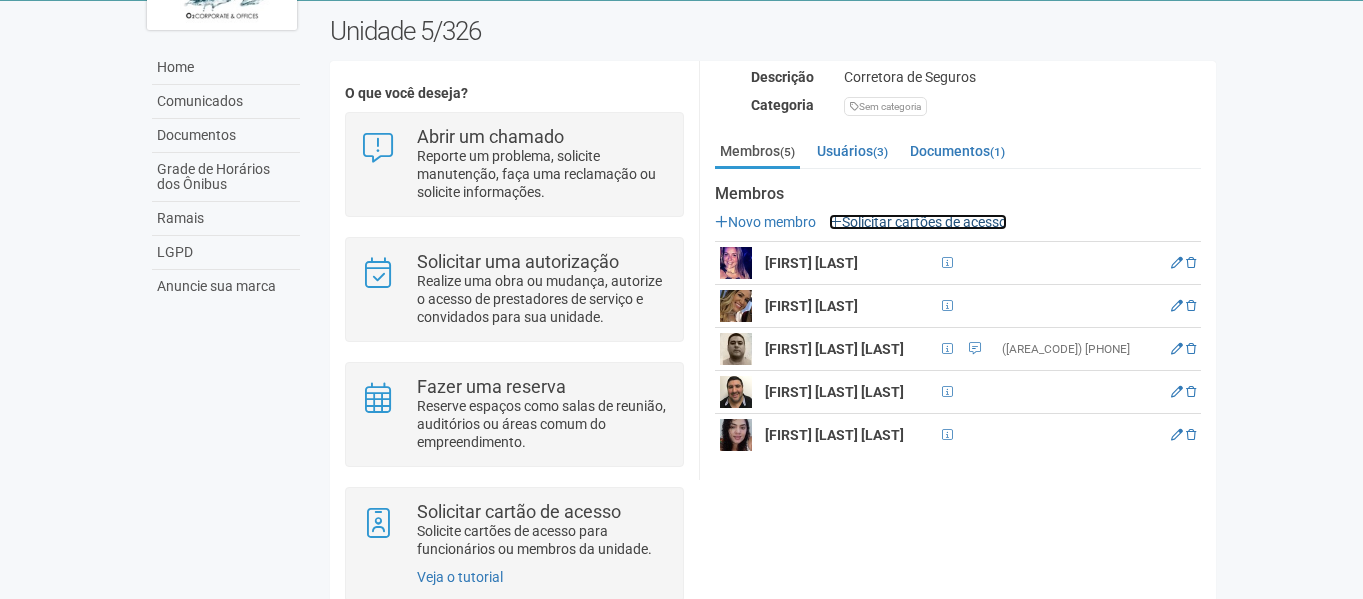 click on "Solicitar cartões de acesso" at bounding box center (918, 222) 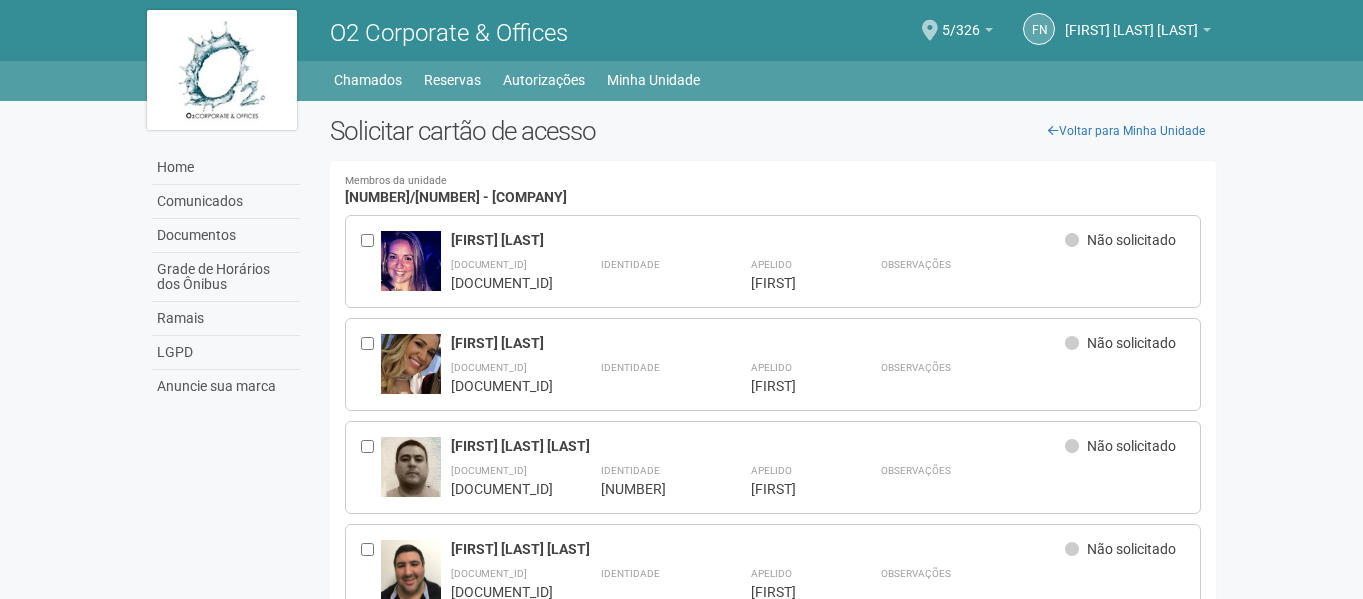 scroll, scrollTop: 100, scrollLeft: 0, axis: vertical 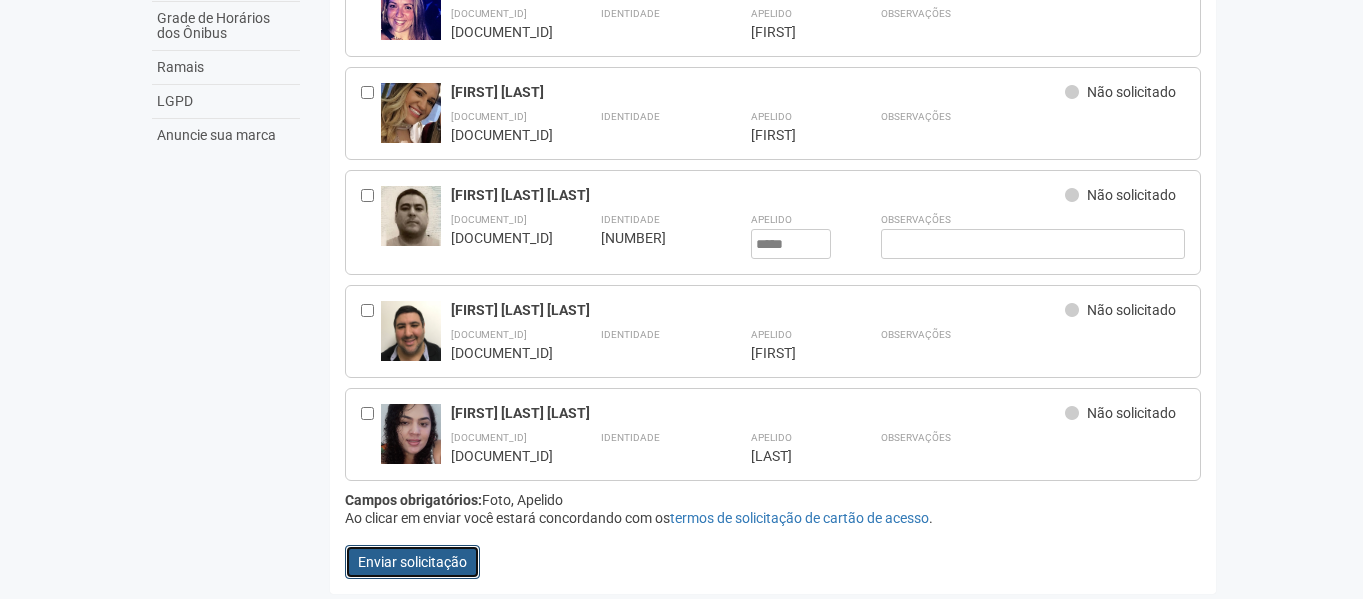 click on "Enviar solicitação" at bounding box center (412, 562) 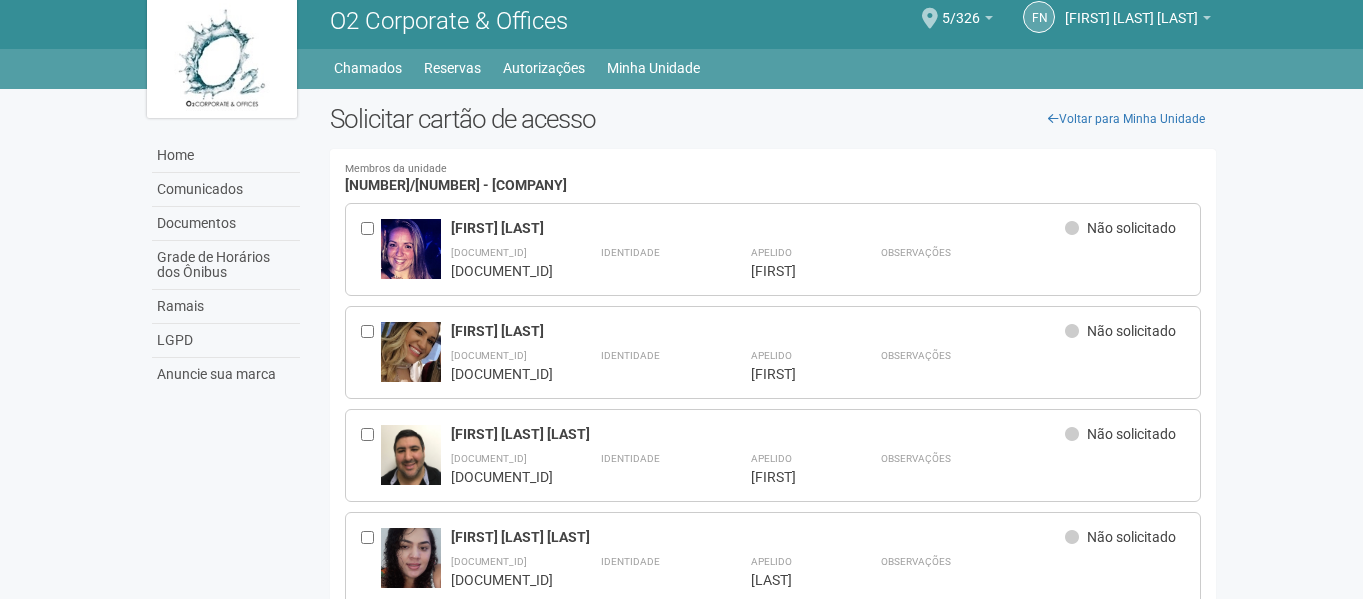 scroll, scrollTop: 0, scrollLeft: 0, axis: both 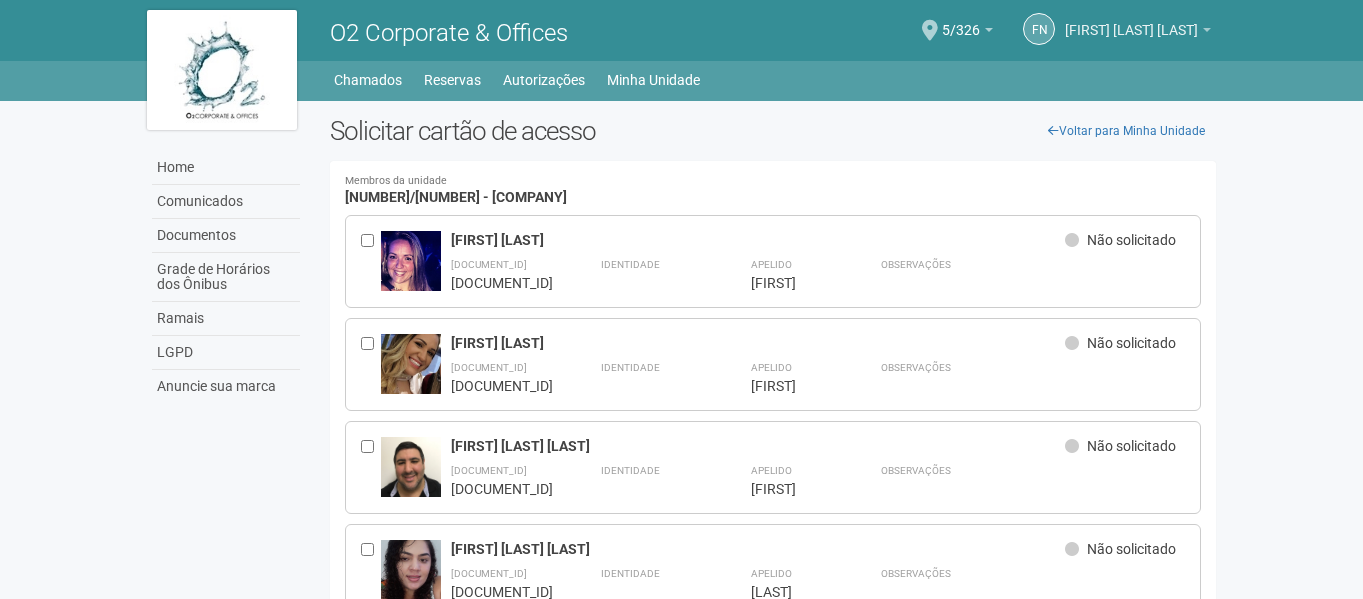 click on "[FIRST] [LAST] [LAST]" at bounding box center [1131, 20] 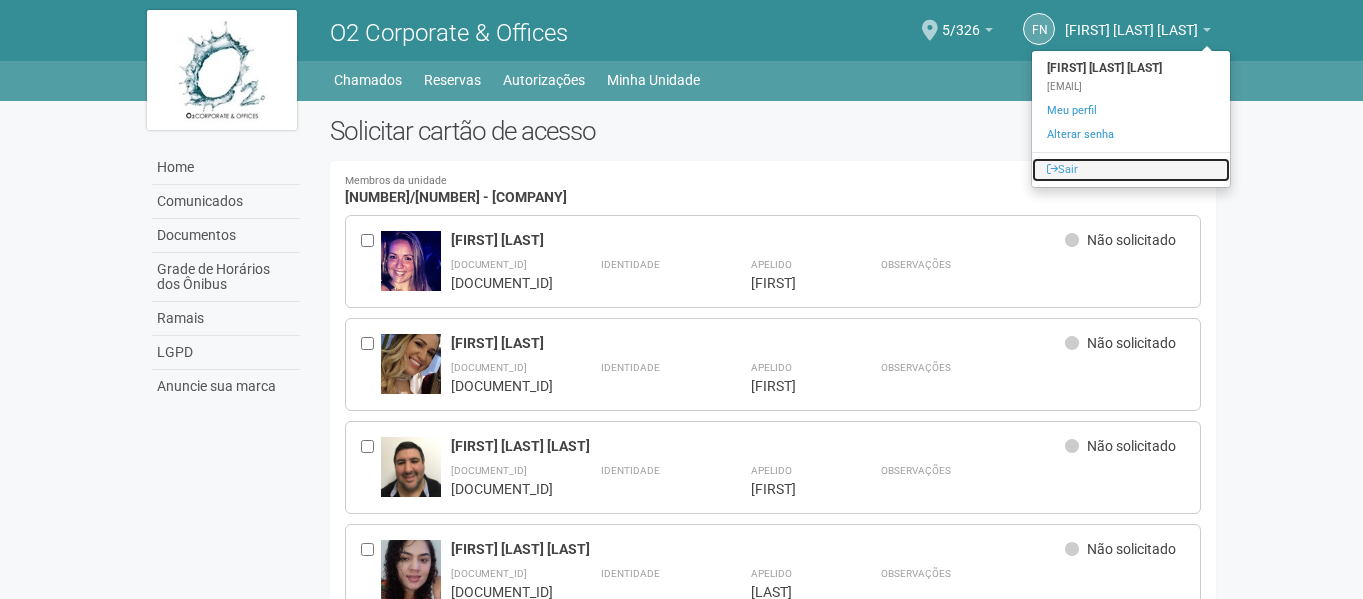 click on "Sair" at bounding box center (1131, 170) 